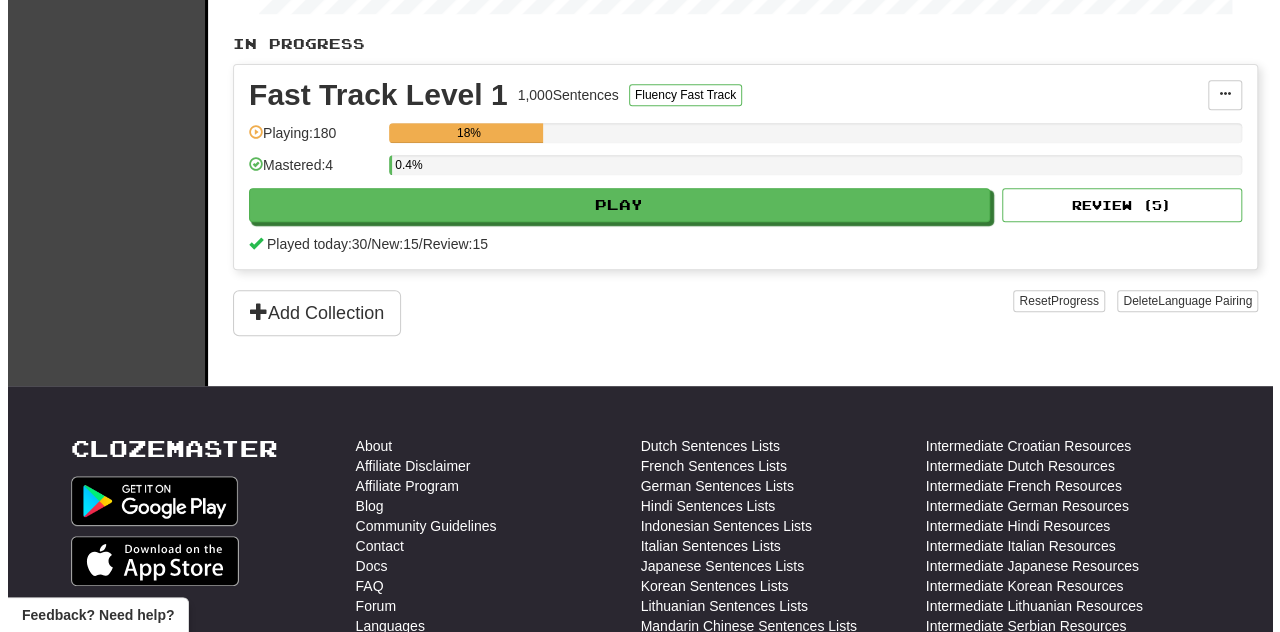 scroll, scrollTop: 398, scrollLeft: 0, axis: vertical 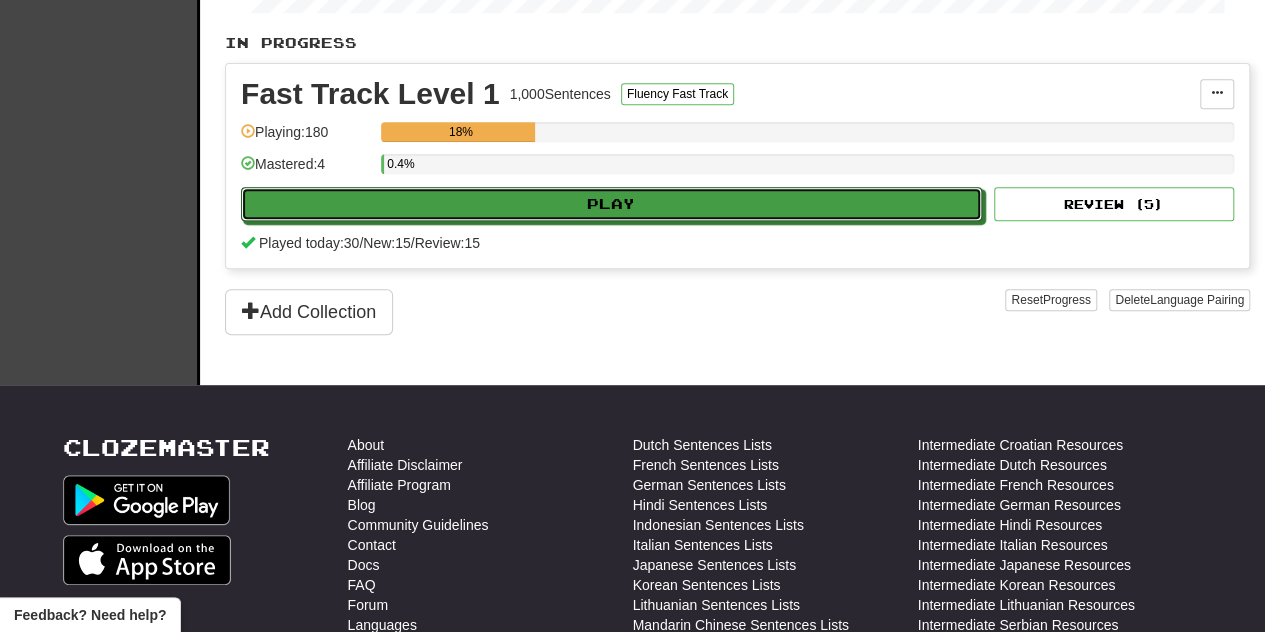 click on "Play" at bounding box center (611, 204) 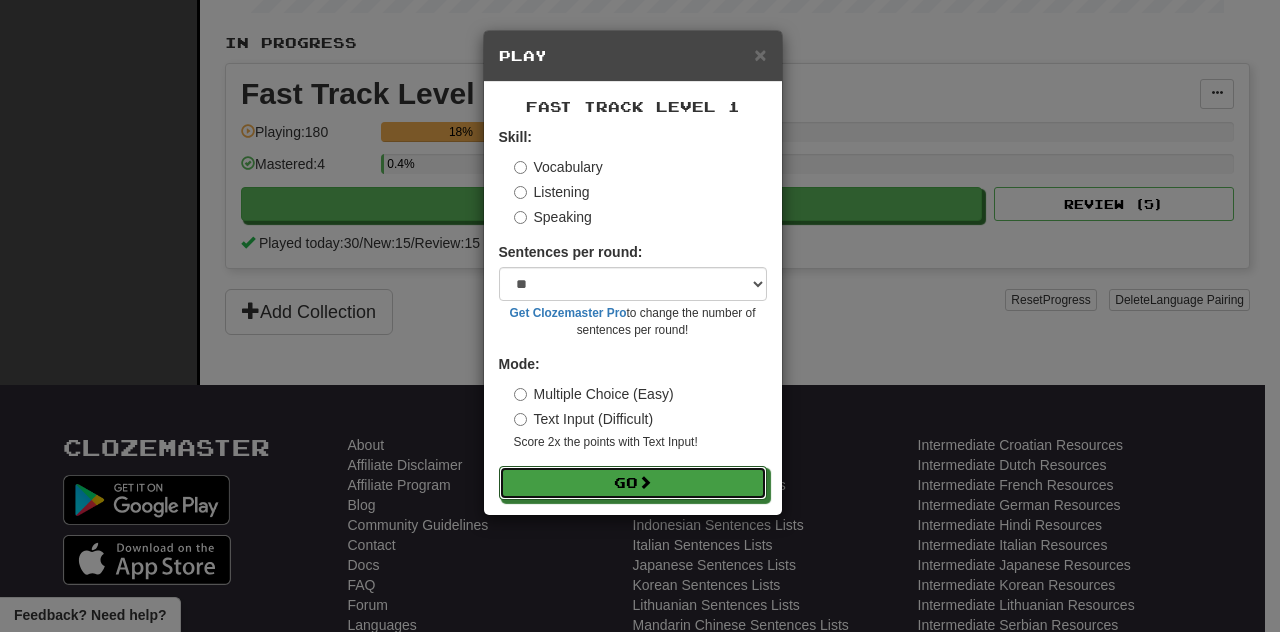 click on "Go" at bounding box center [633, 483] 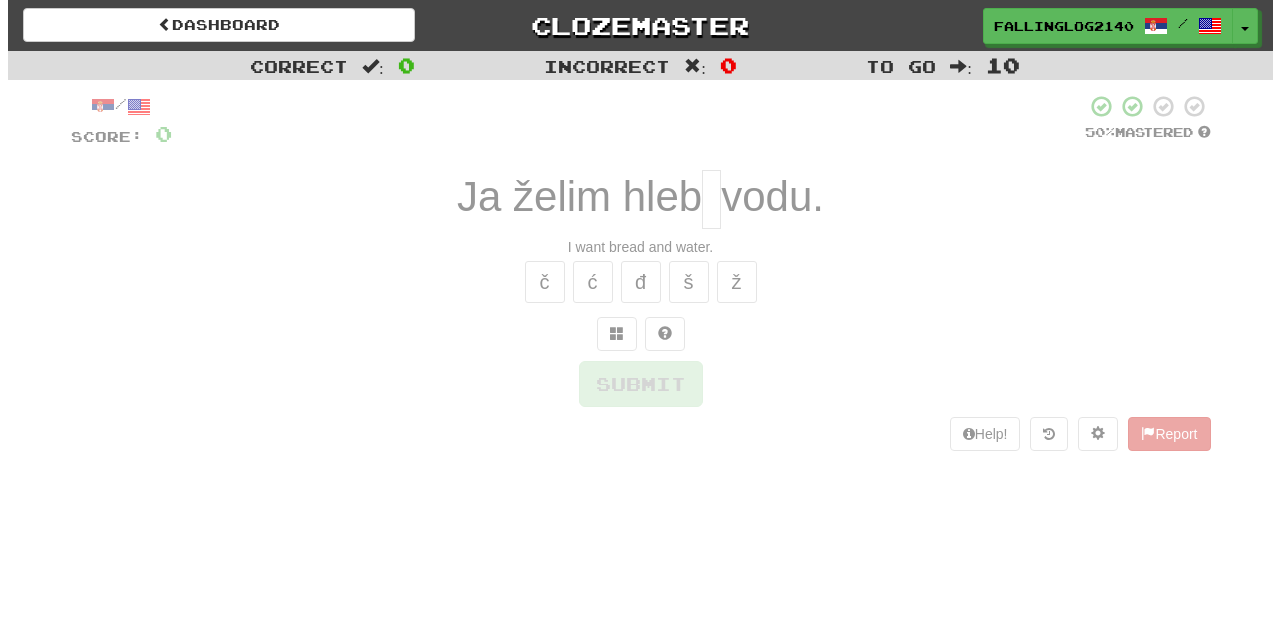 scroll, scrollTop: 0, scrollLeft: 0, axis: both 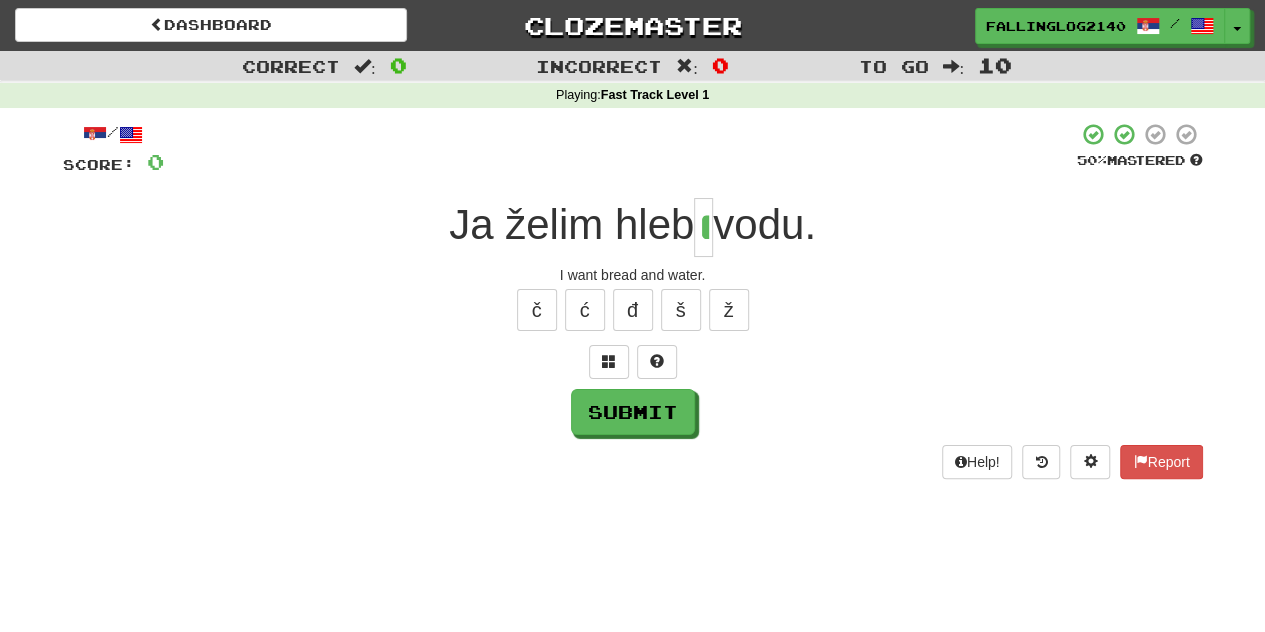 type on "*" 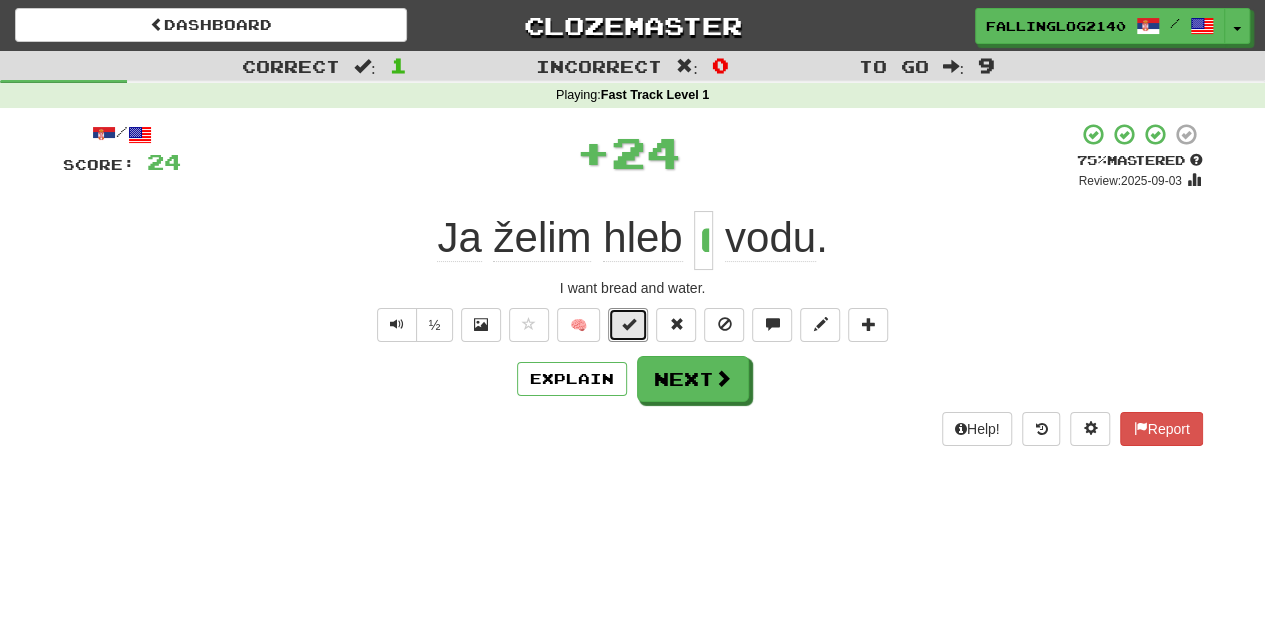 click at bounding box center (628, 324) 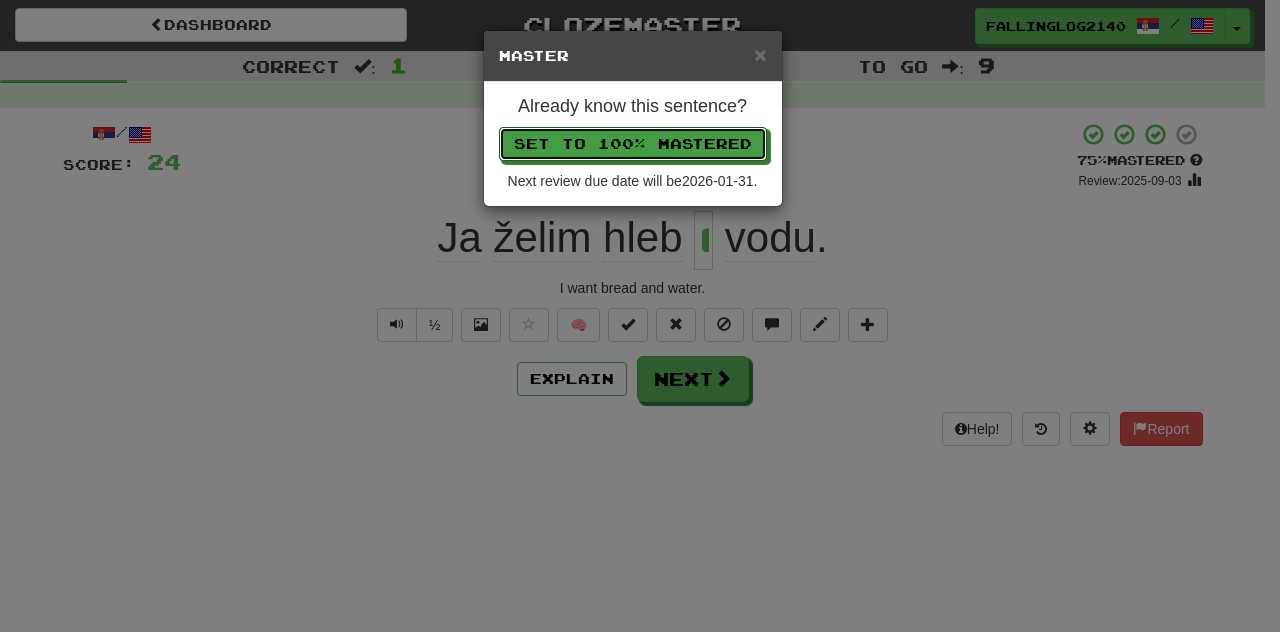 click on "Set to 100% Mastered" at bounding box center [633, 144] 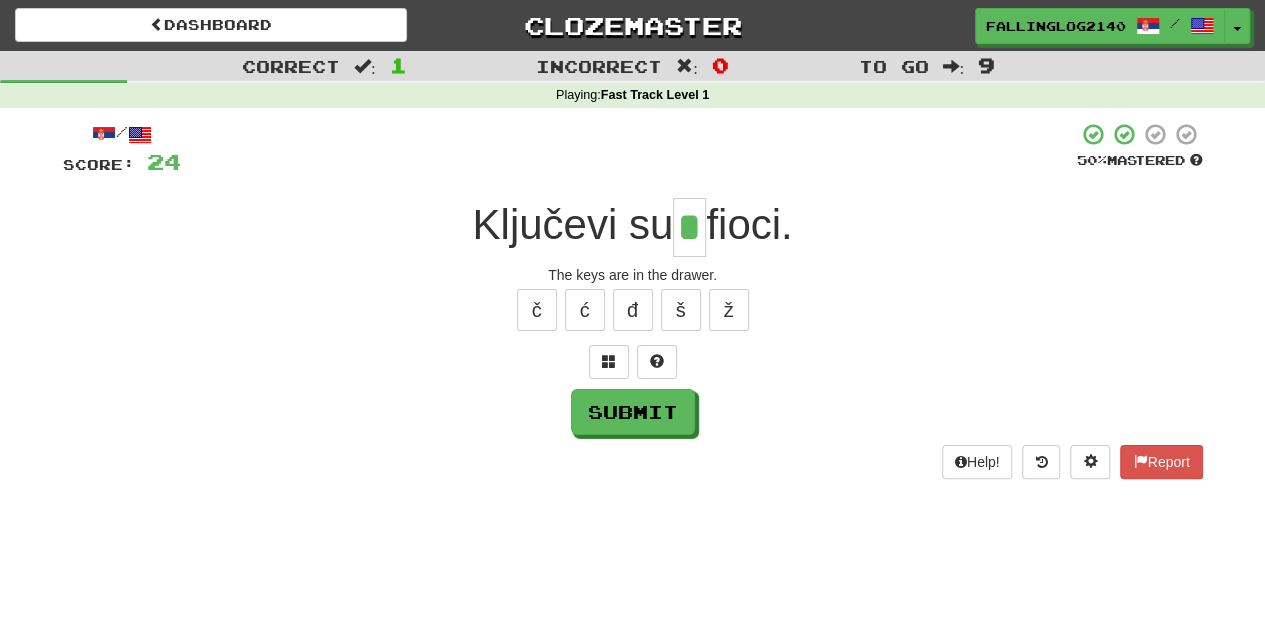 type on "*" 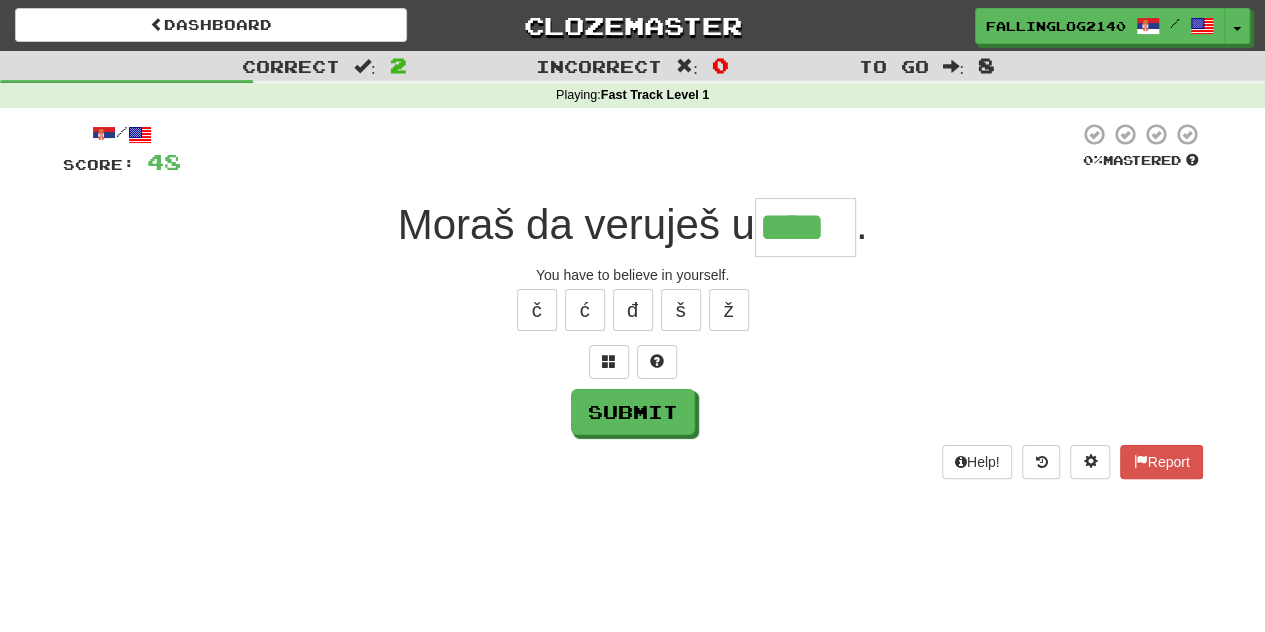type on "****" 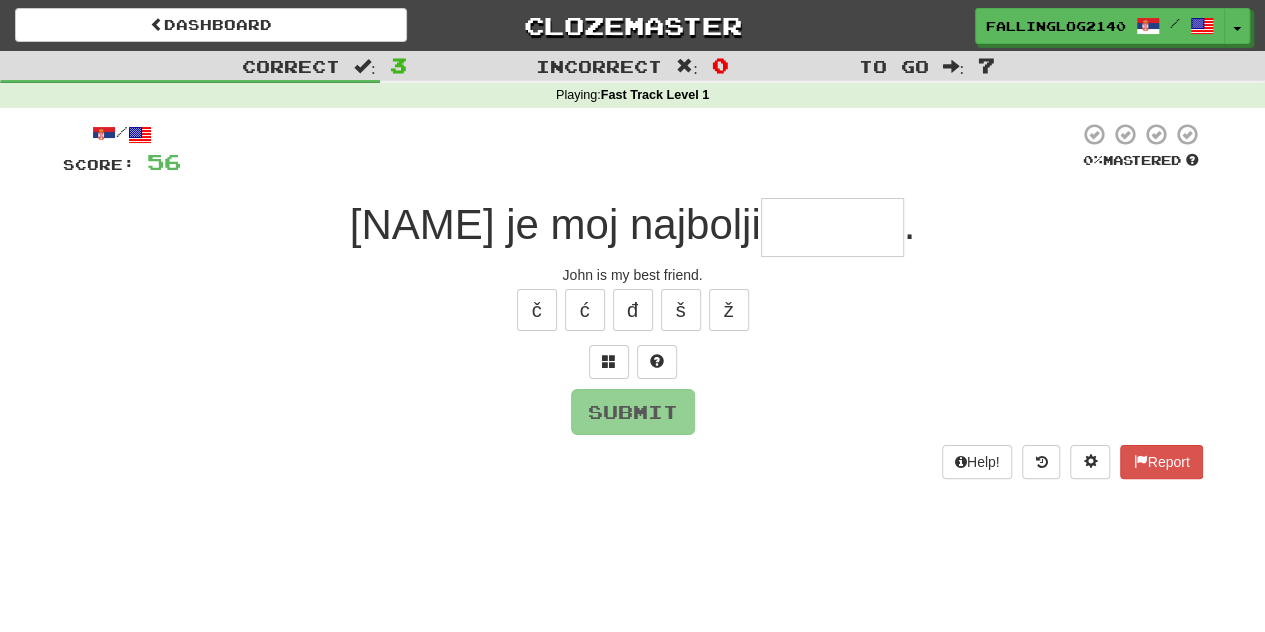 type on "*" 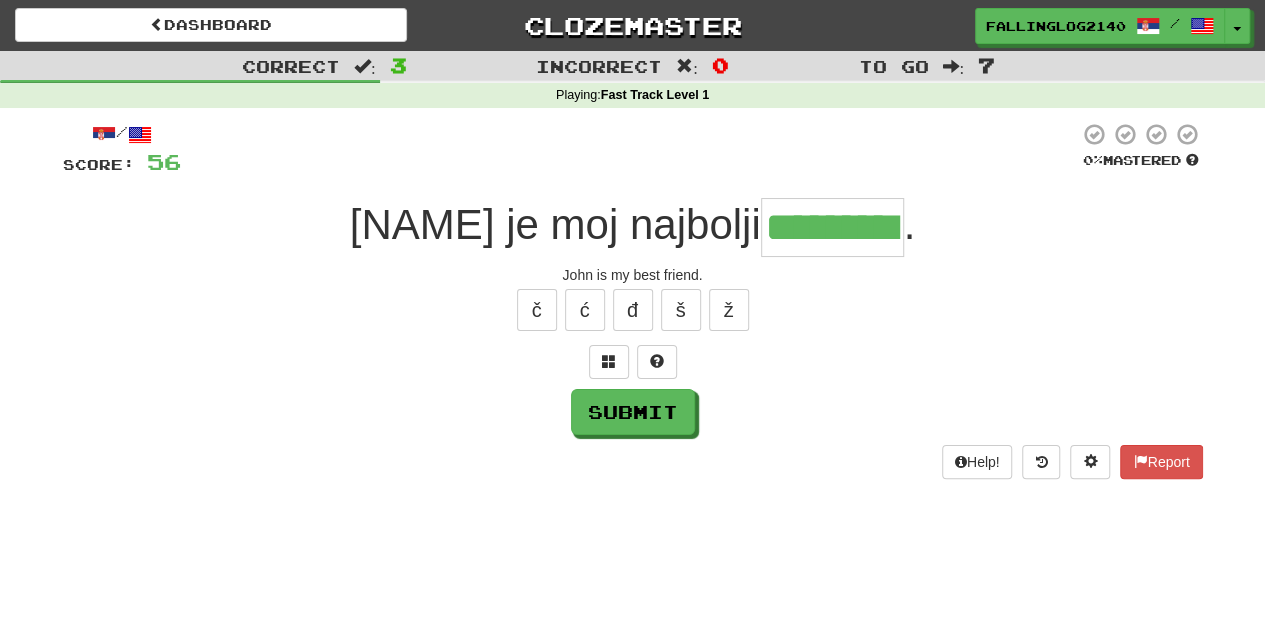 type on "*********" 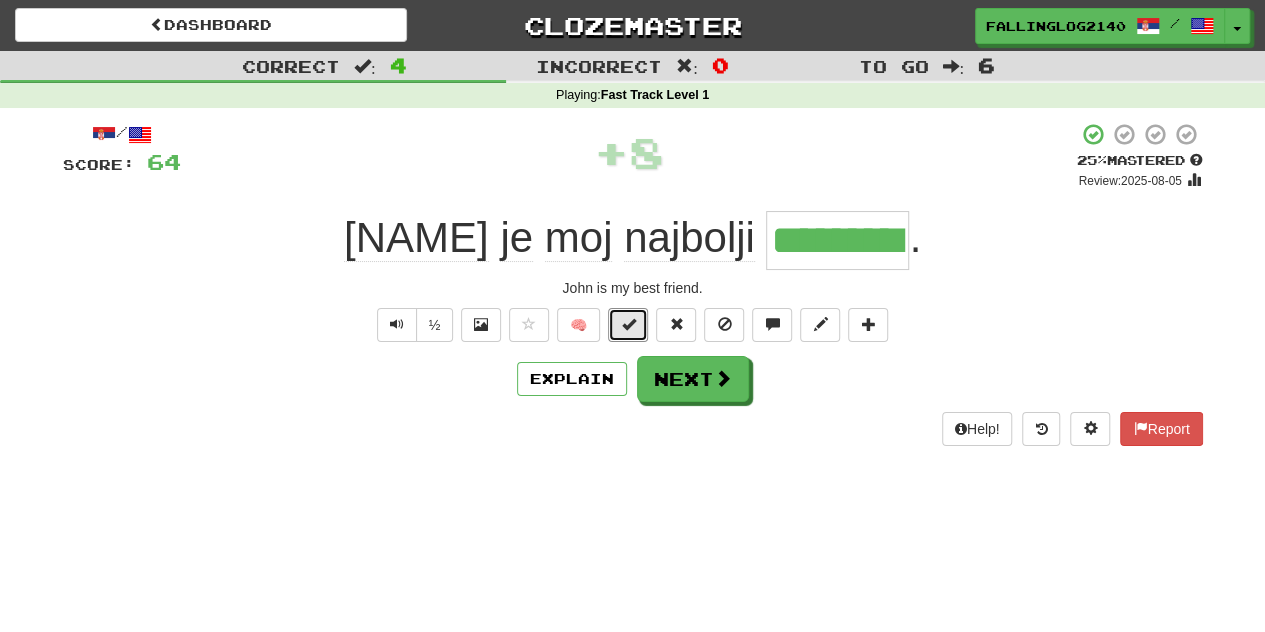click at bounding box center [628, 324] 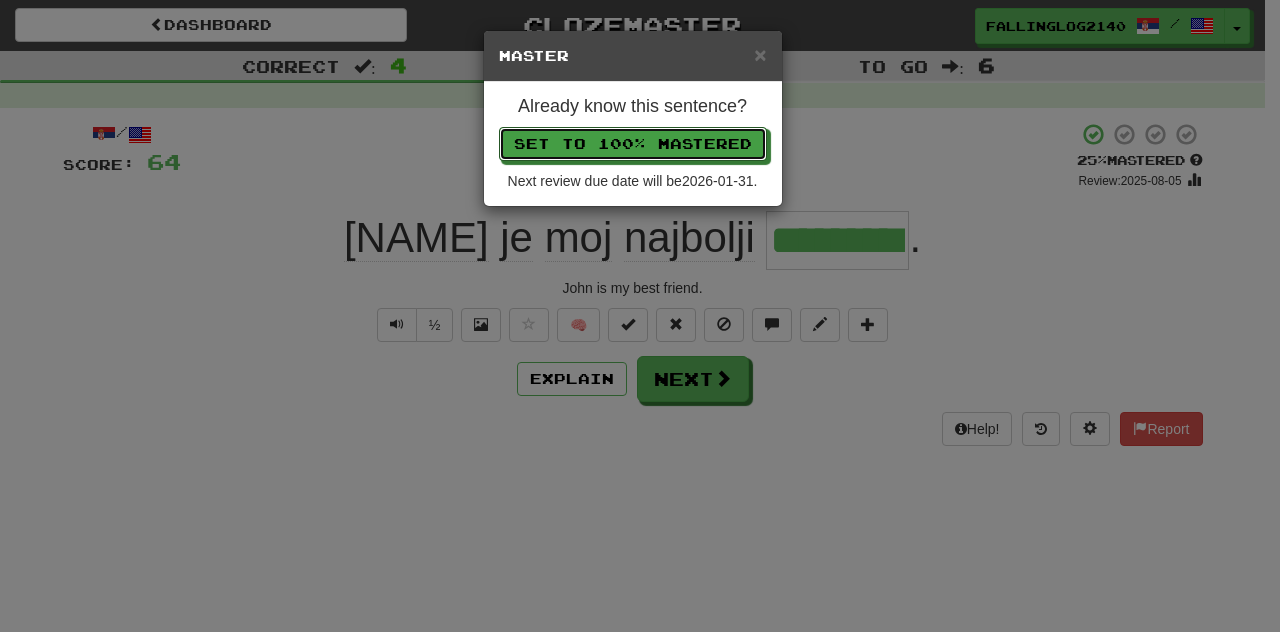 click on "Set to 100% Mastered" at bounding box center (633, 144) 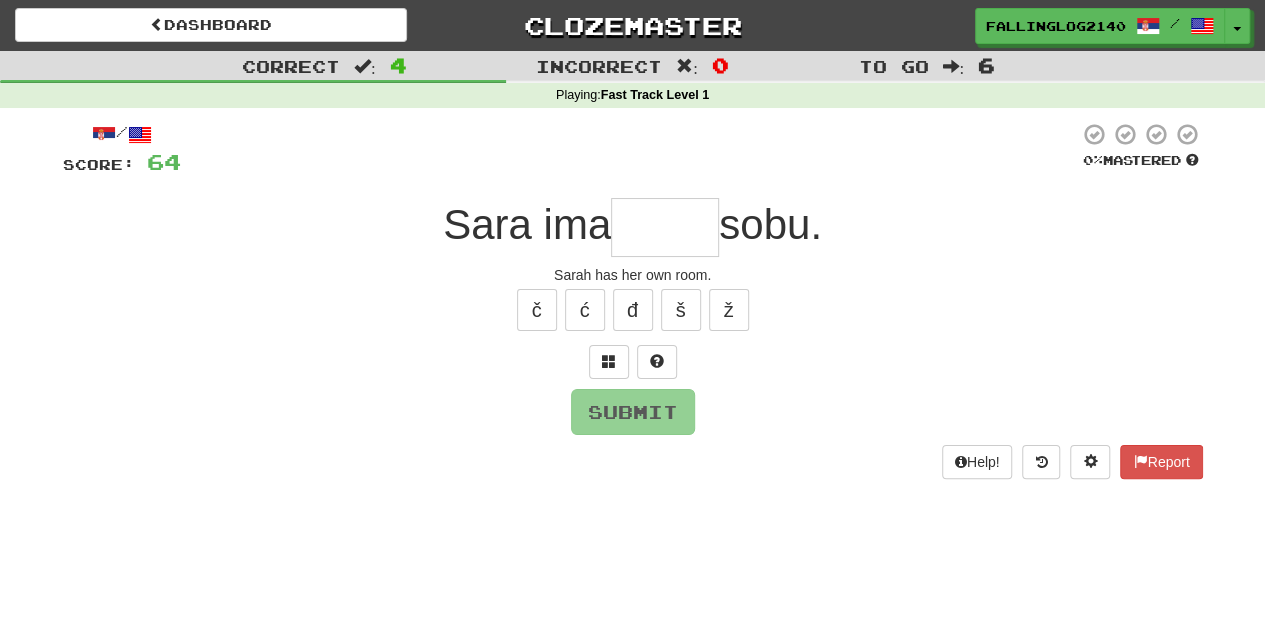 type on "*" 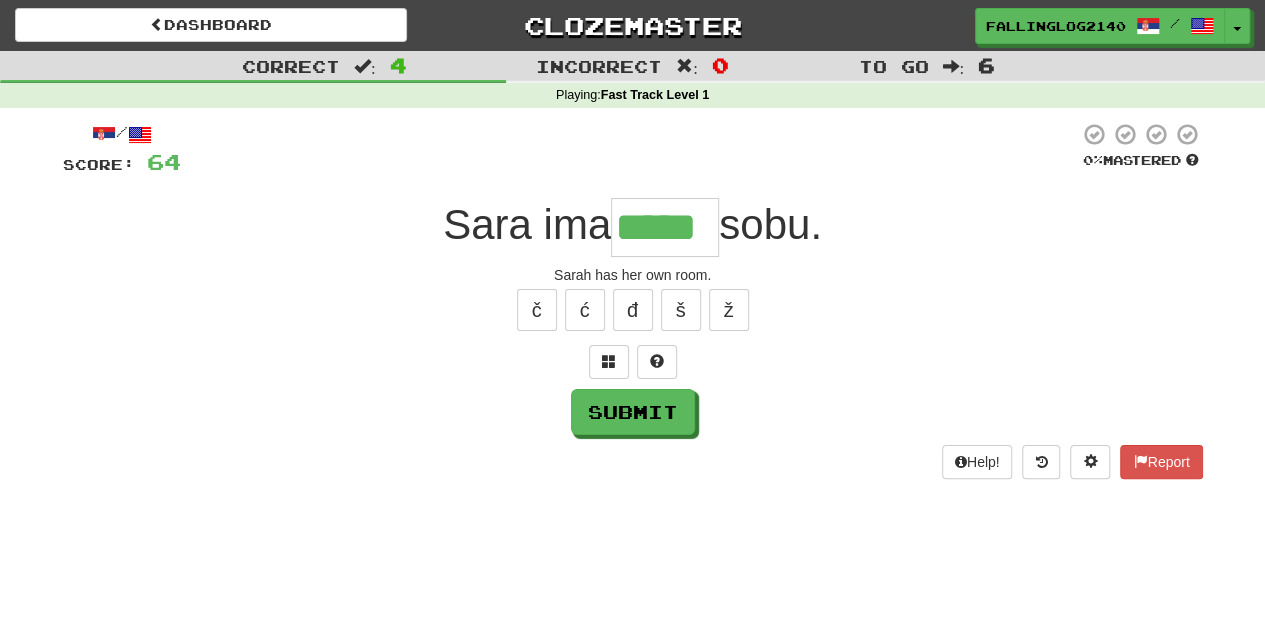type on "*****" 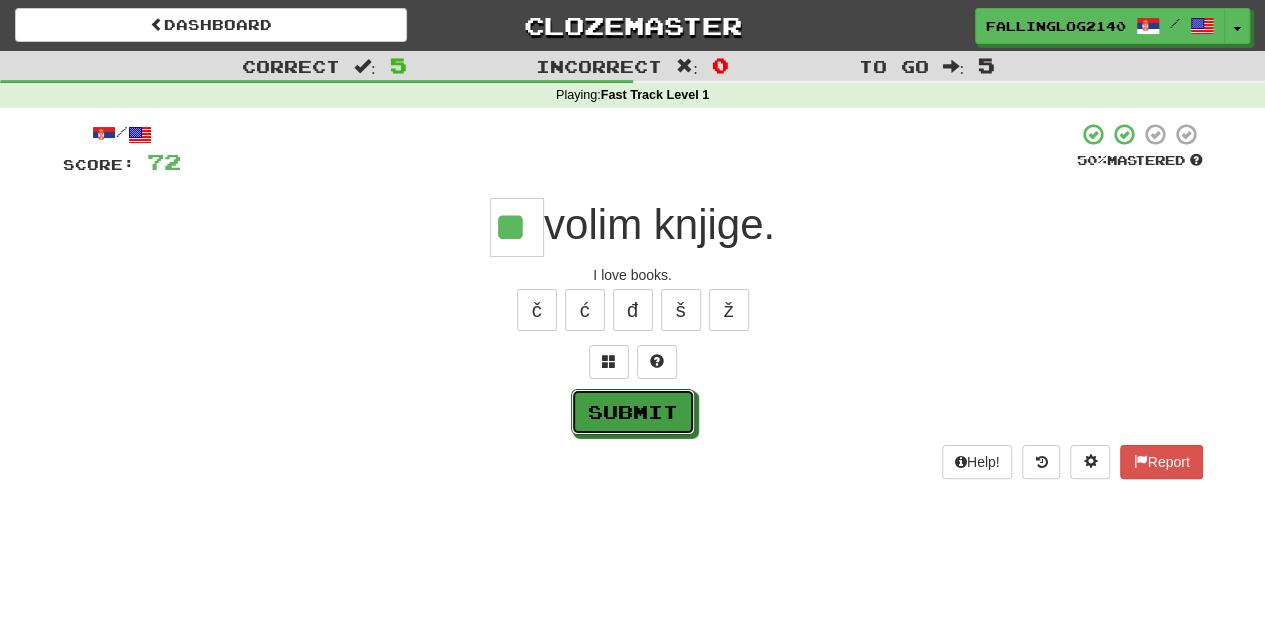 click on "Submit" at bounding box center (633, 412) 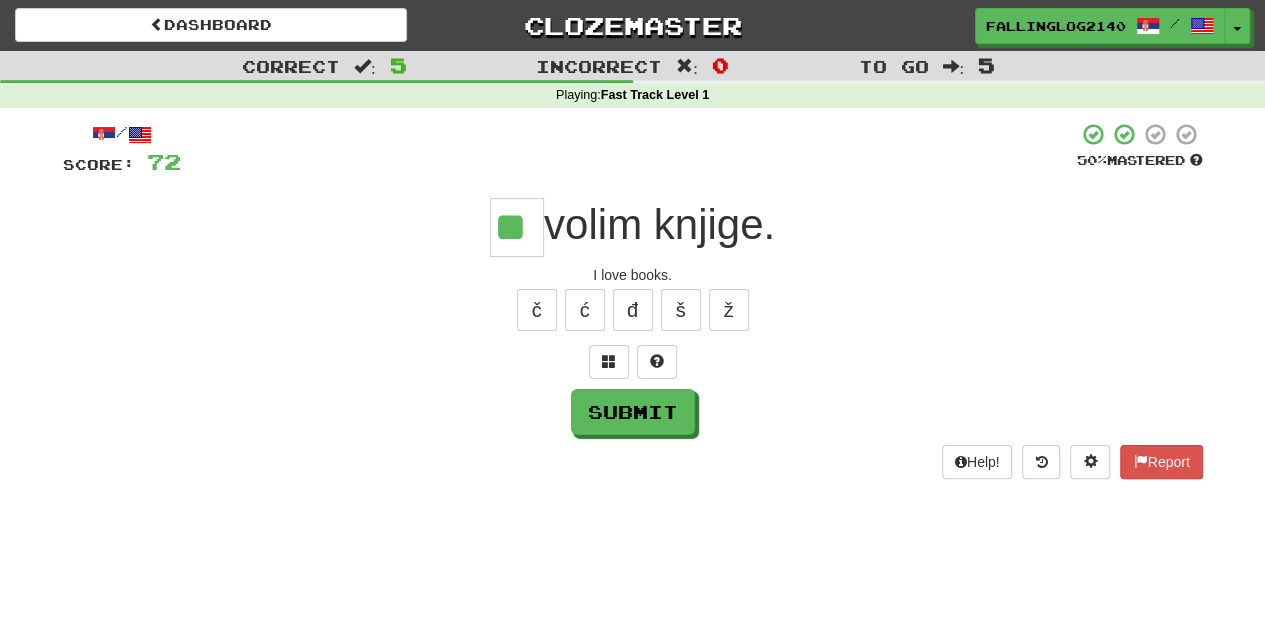 type on "**" 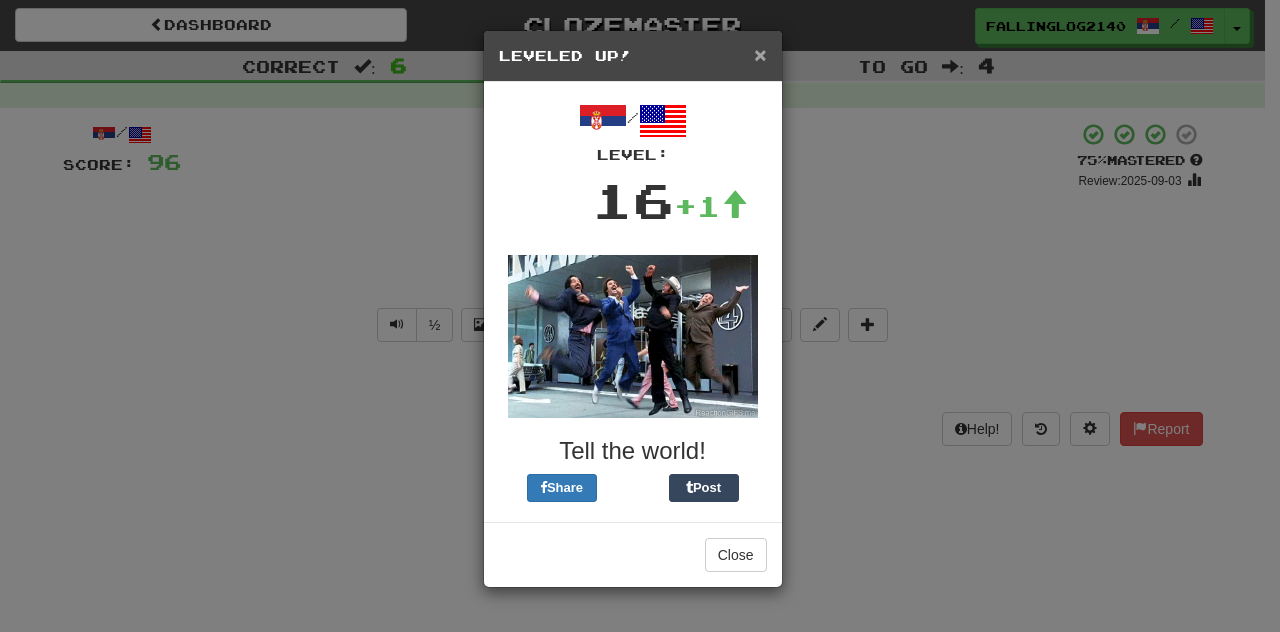 click on "×" at bounding box center (760, 54) 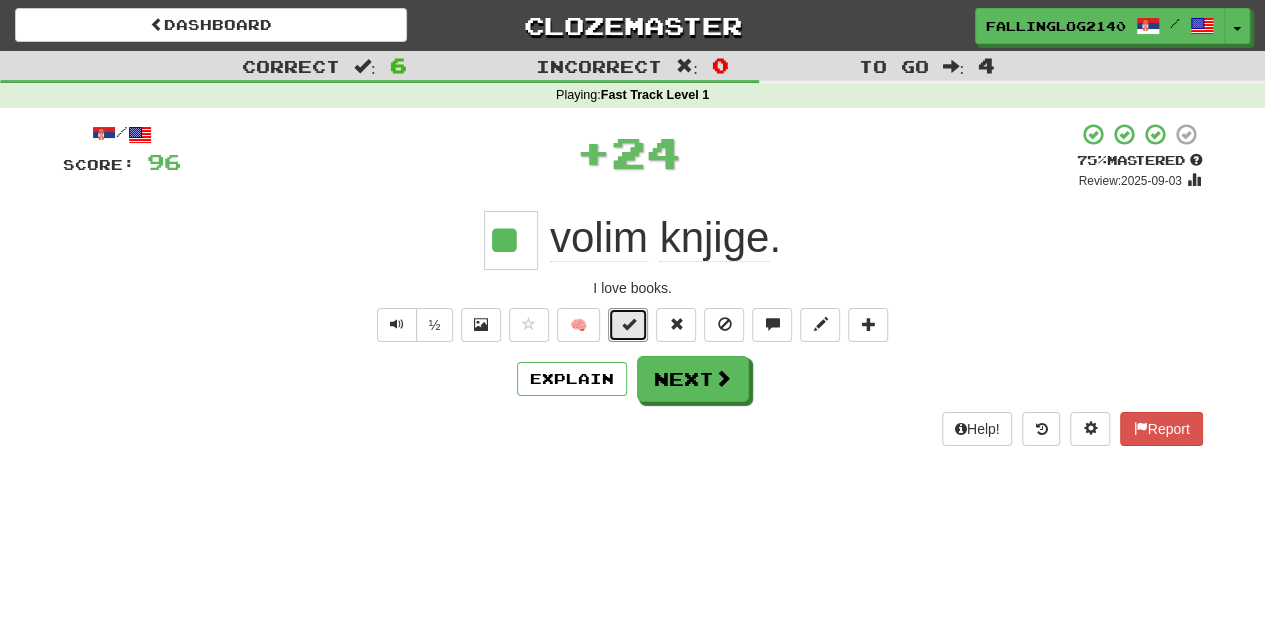 click at bounding box center [628, 325] 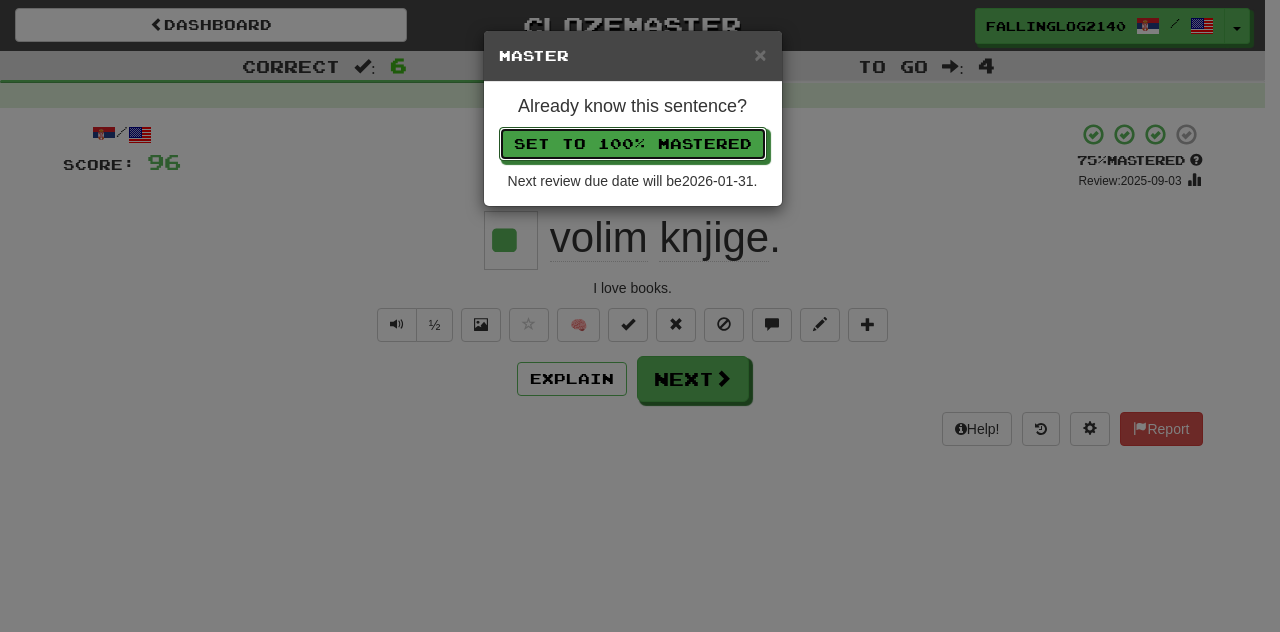click on "Set to 100% Mastered" at bounding box center (633, 144) 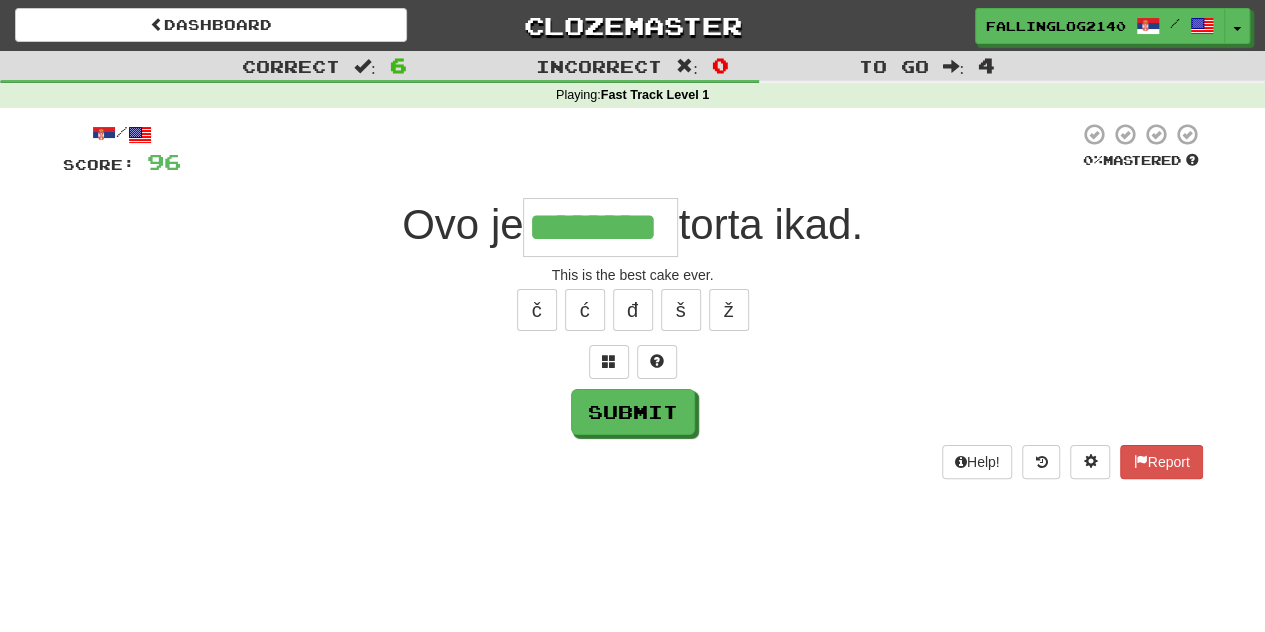 type on "********" 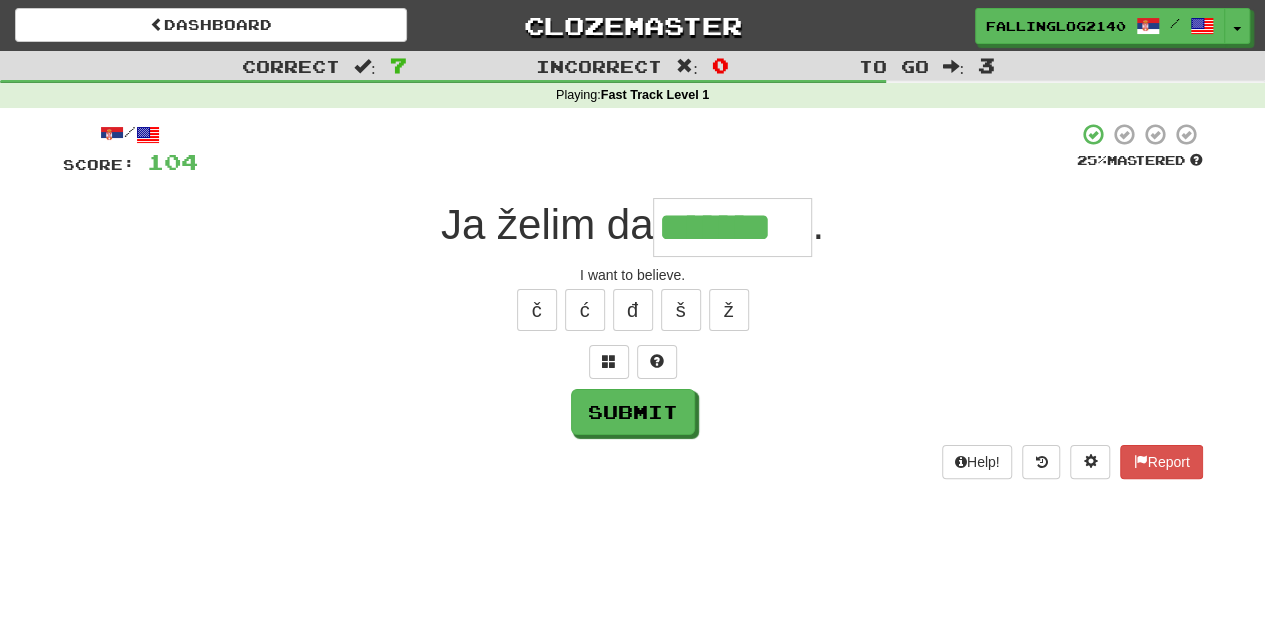 type on "*******" 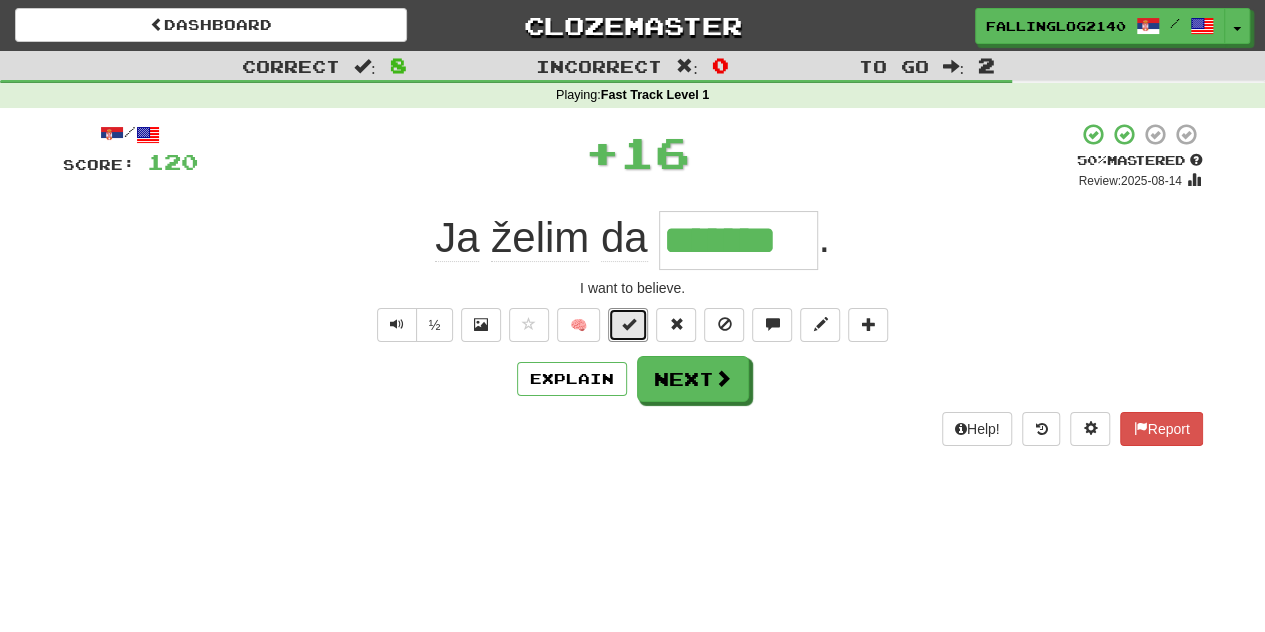 click at bounding box center (628, 324) 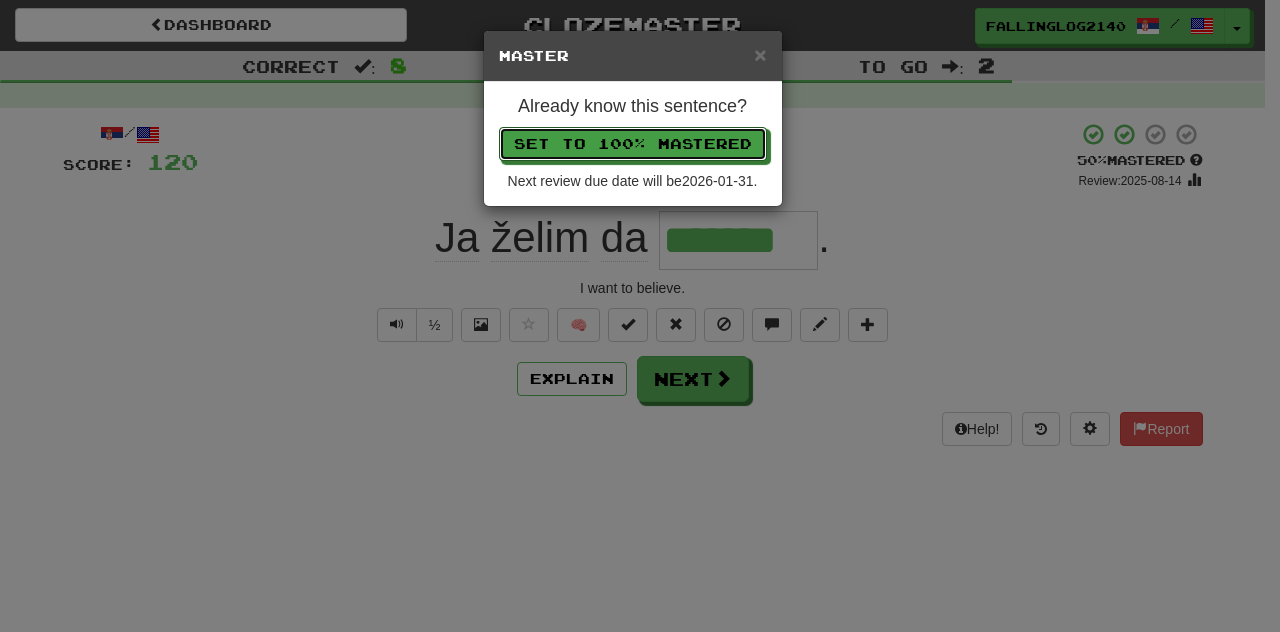 click on "Set to 100% Mastered" at bounding box center (633, 144) 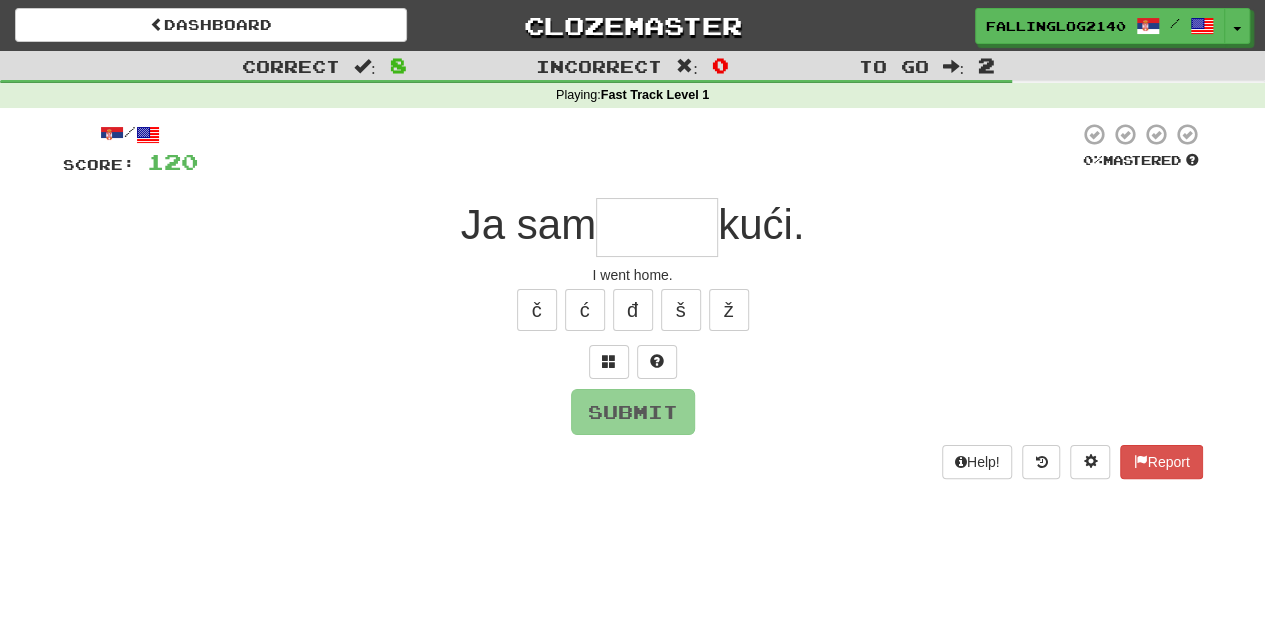 type on "*" 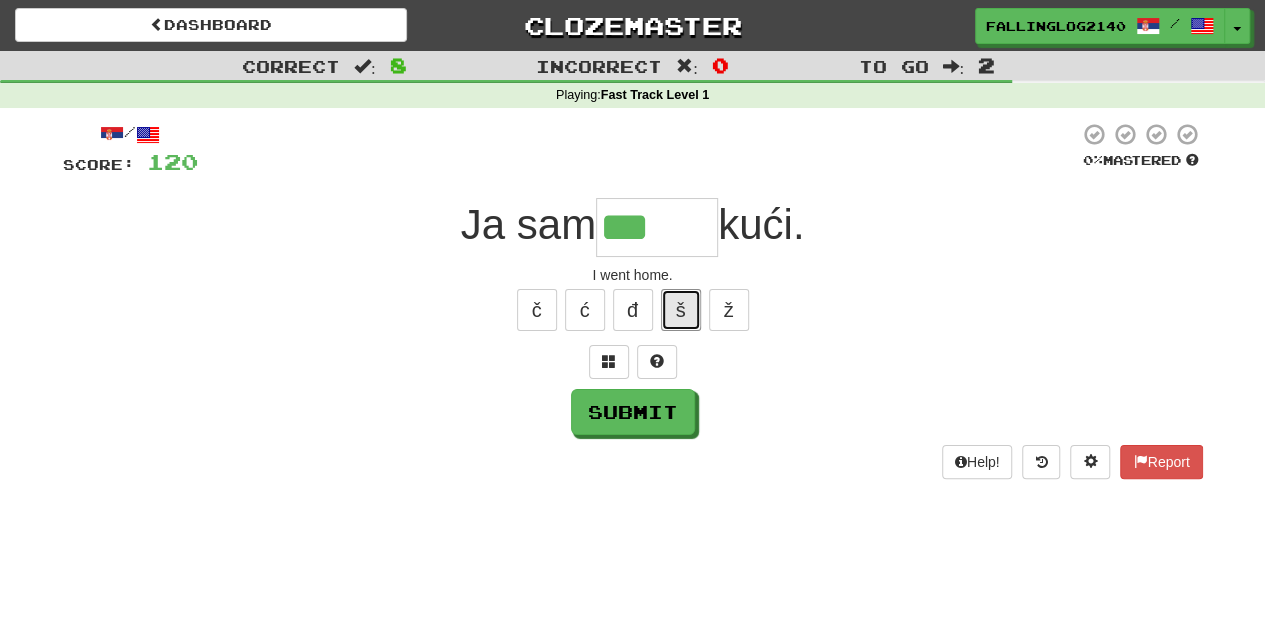 click on "š" at bounding box center (681, 310) 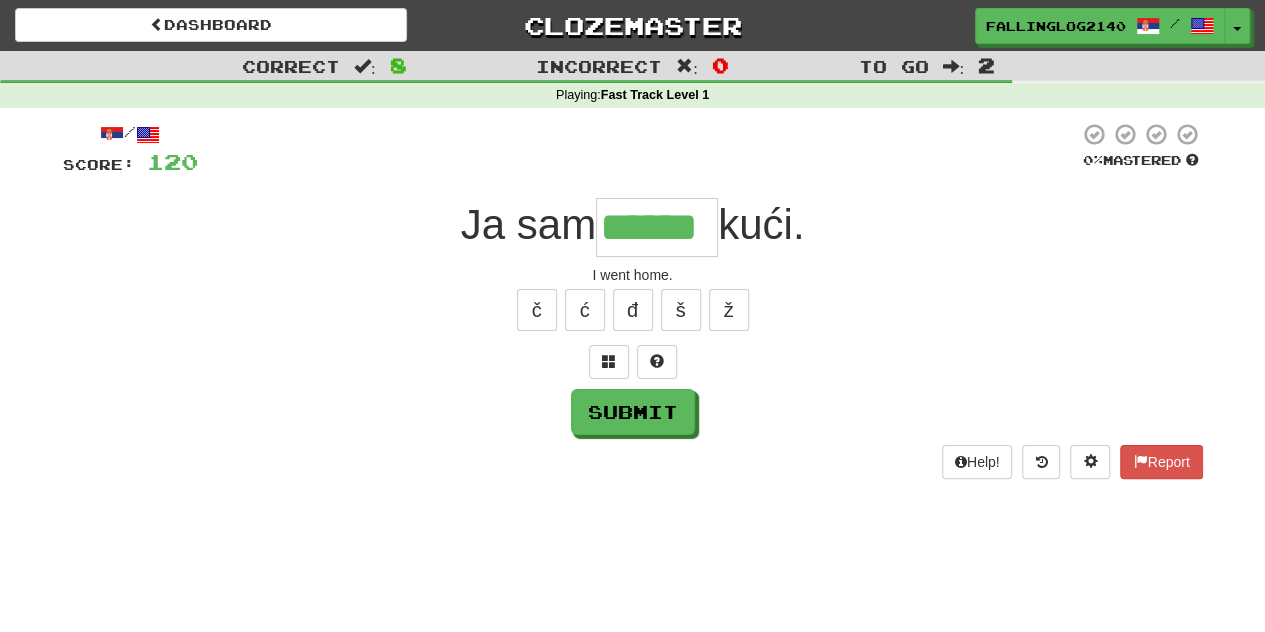 type on "******" 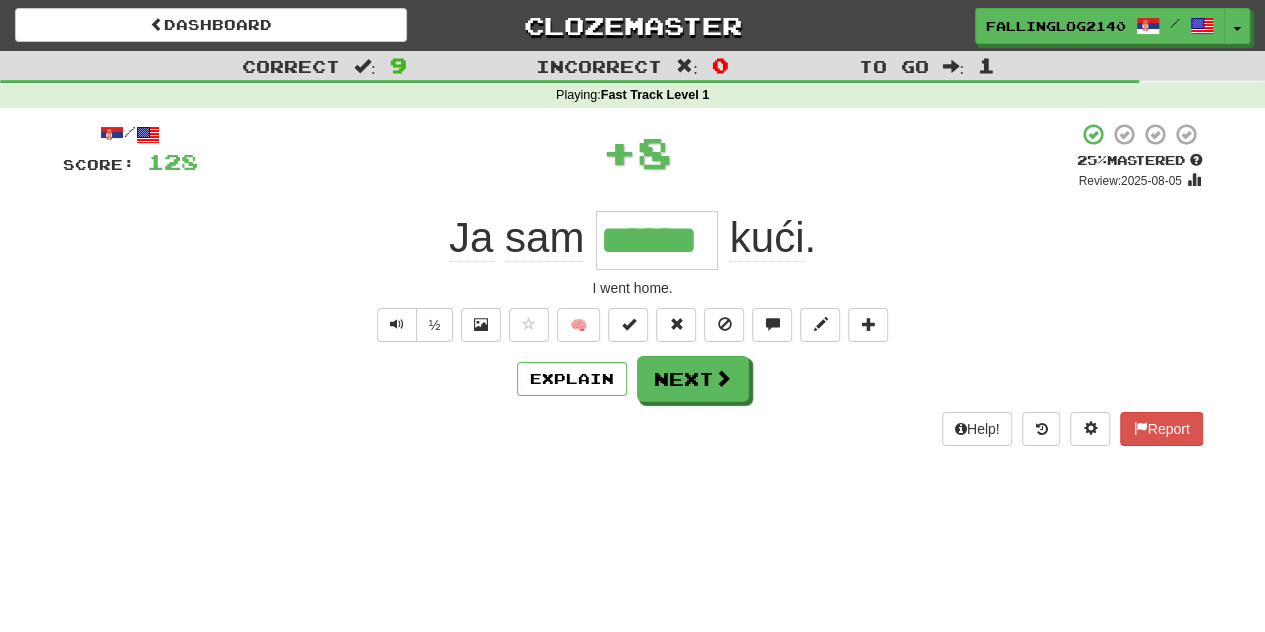 drag, startPoint x: 557, startPoint y: 394, endPoint x: 540, endPoint y: 380, distance: 22.022715 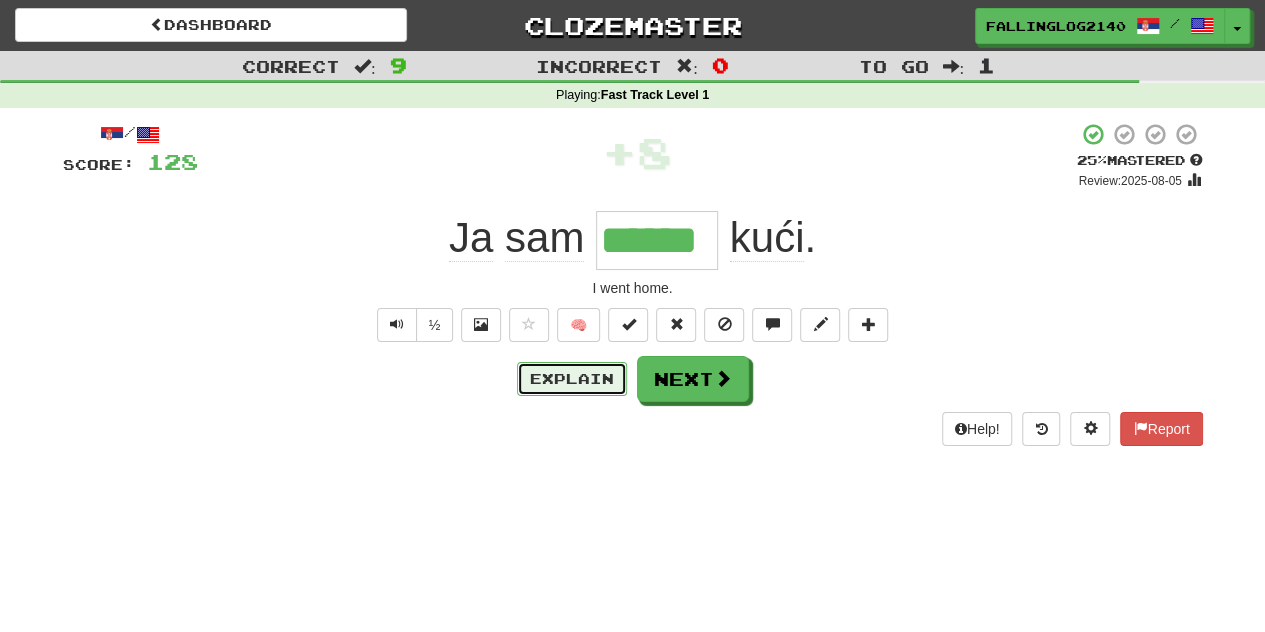 click on "Explain" at bounding box center (572, 379) 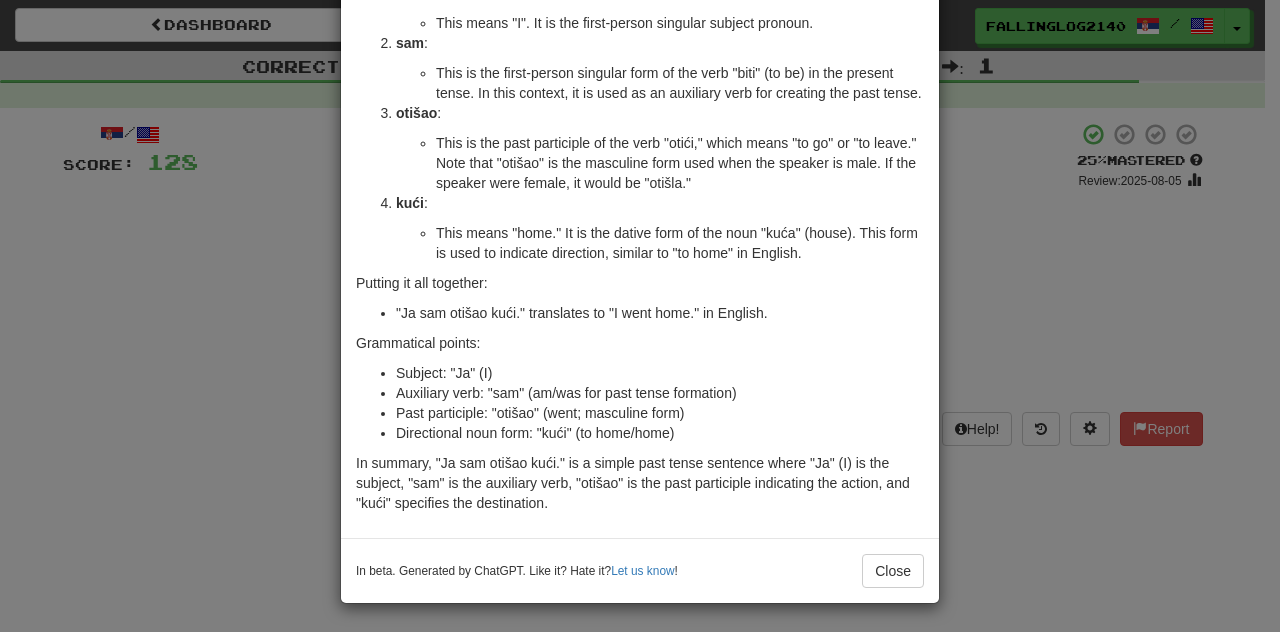 scroll, scrollTop: 0, scrollLeft: 0, axis: both 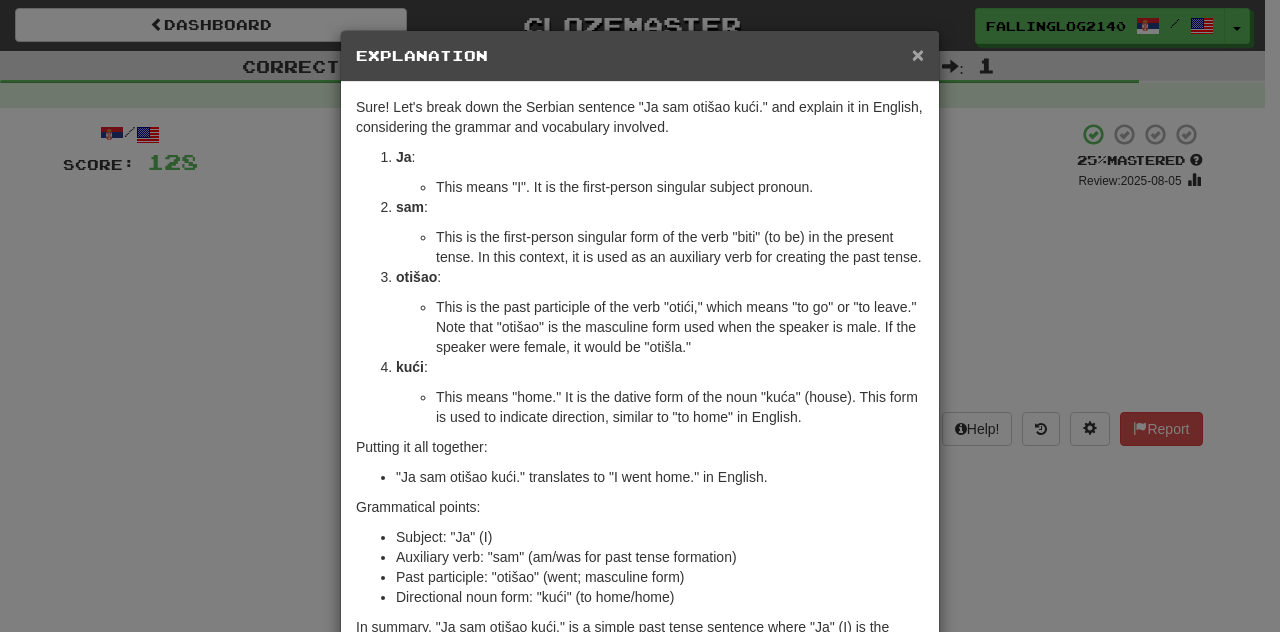 click on "×" at bounding box center [918, 54] 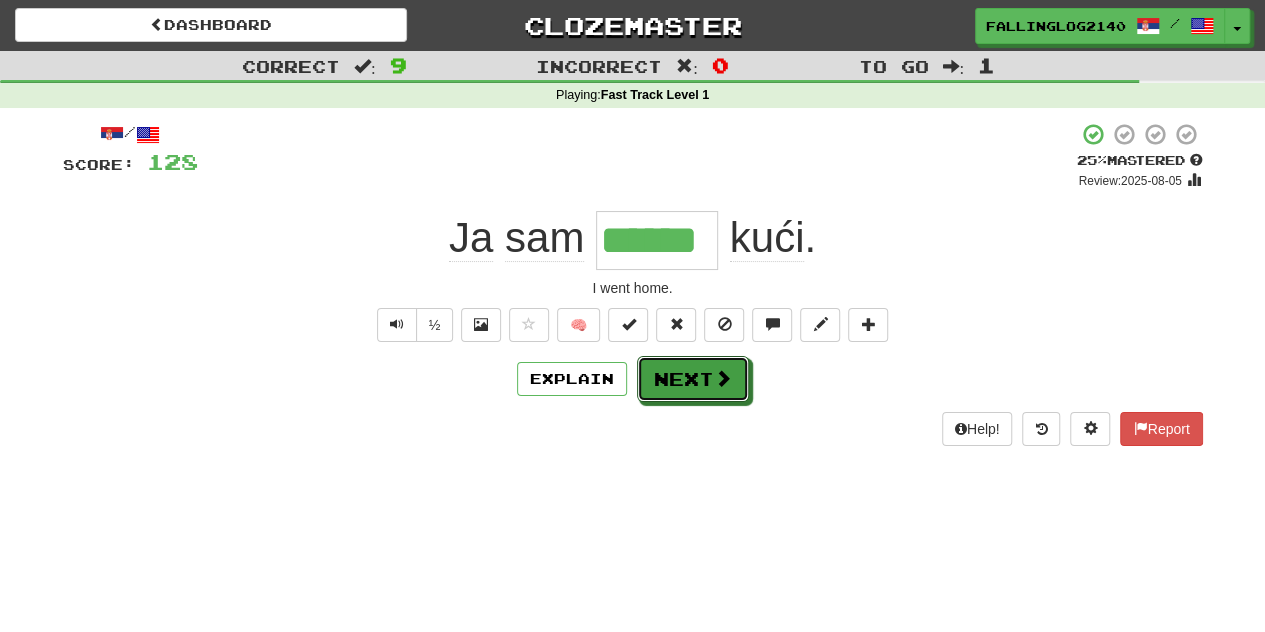 click at bounding box center [723, 378] 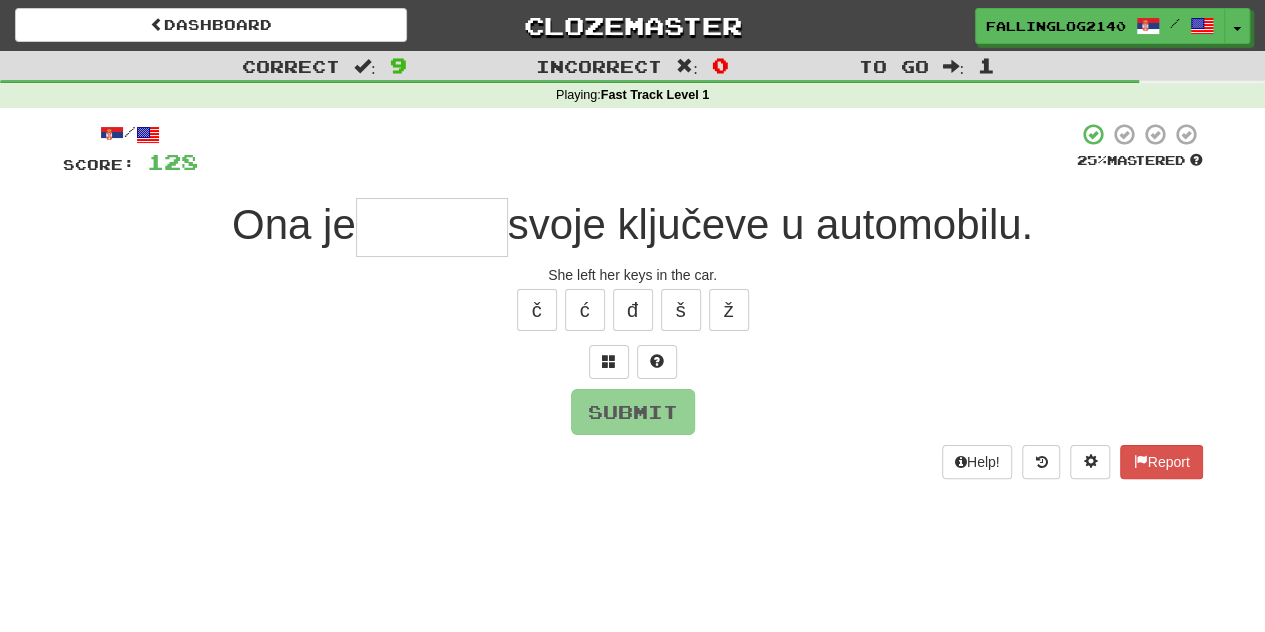 type on "*" 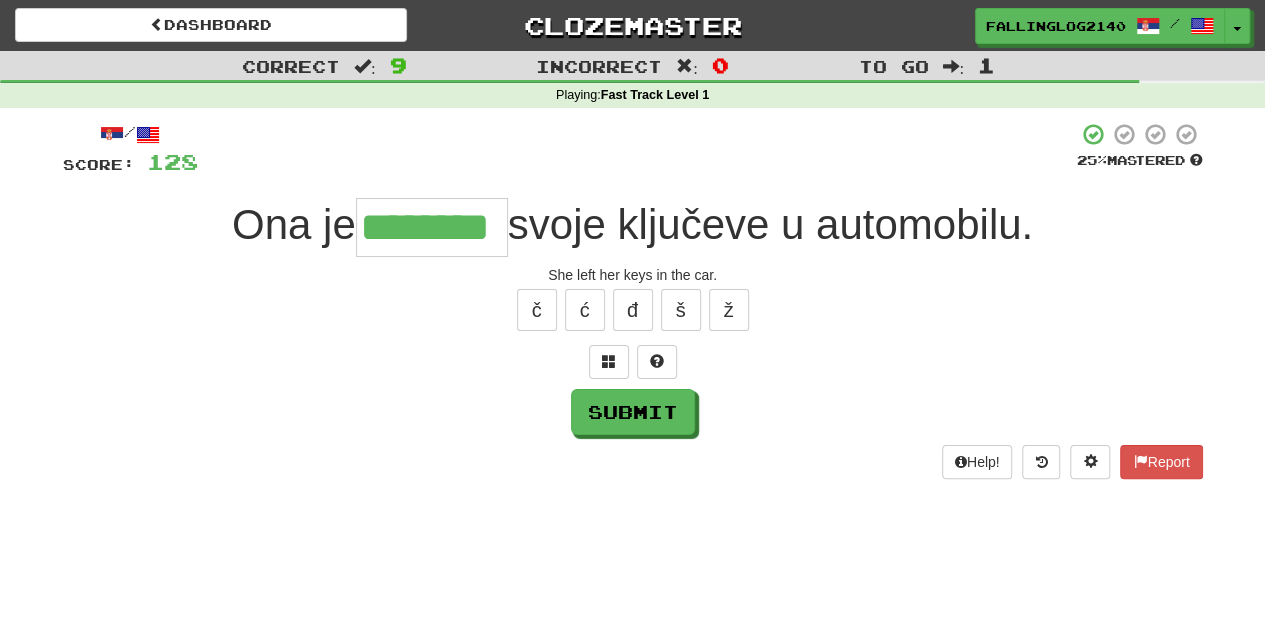 type on "********" 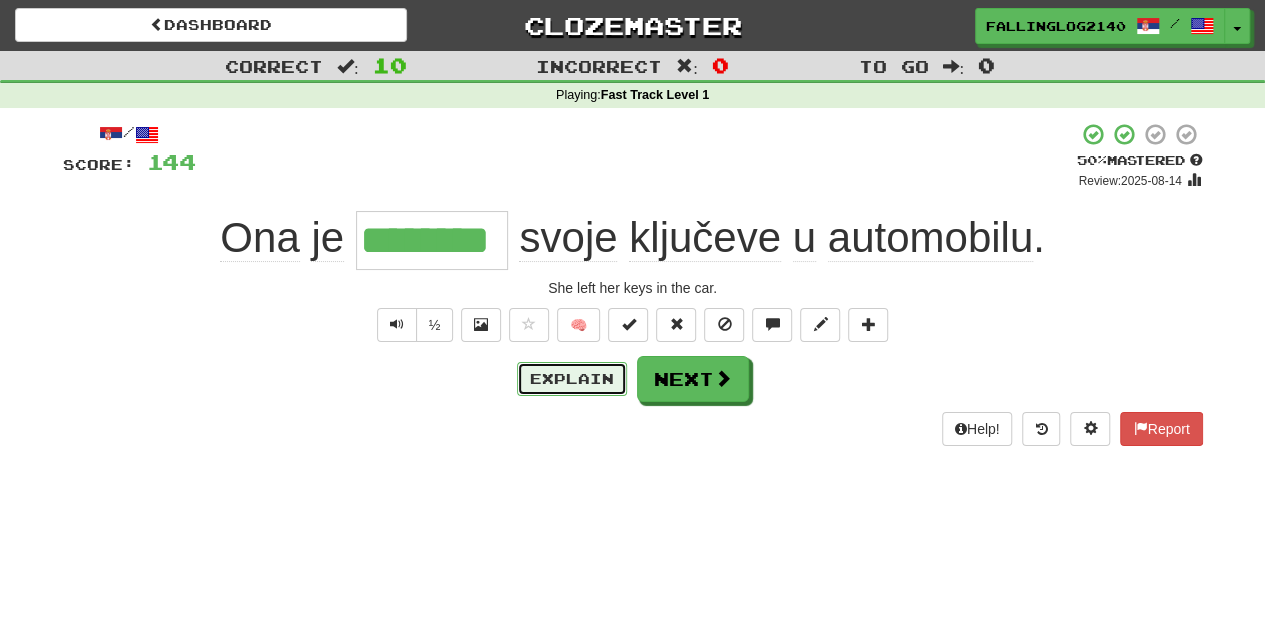 click on "Explain" at bounding box center (572, 379) 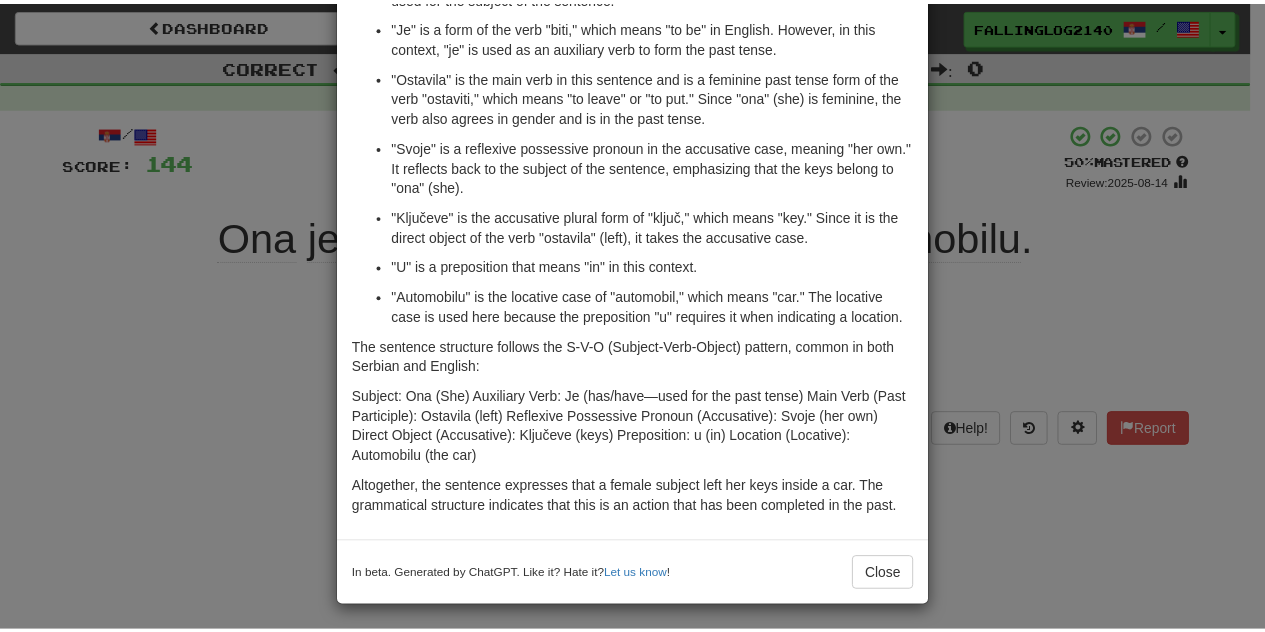 scroll, scrollTop: 204, scrollLeft: 0, axis: vertical 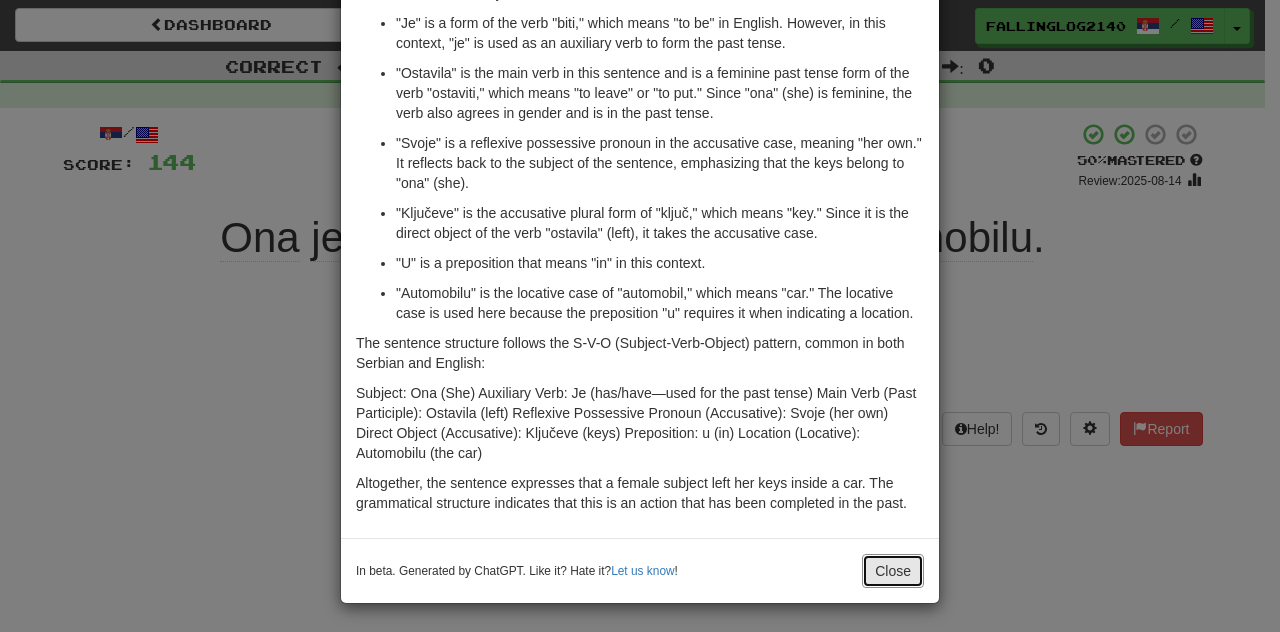 click on "Close" at bounding box center [893, 571] 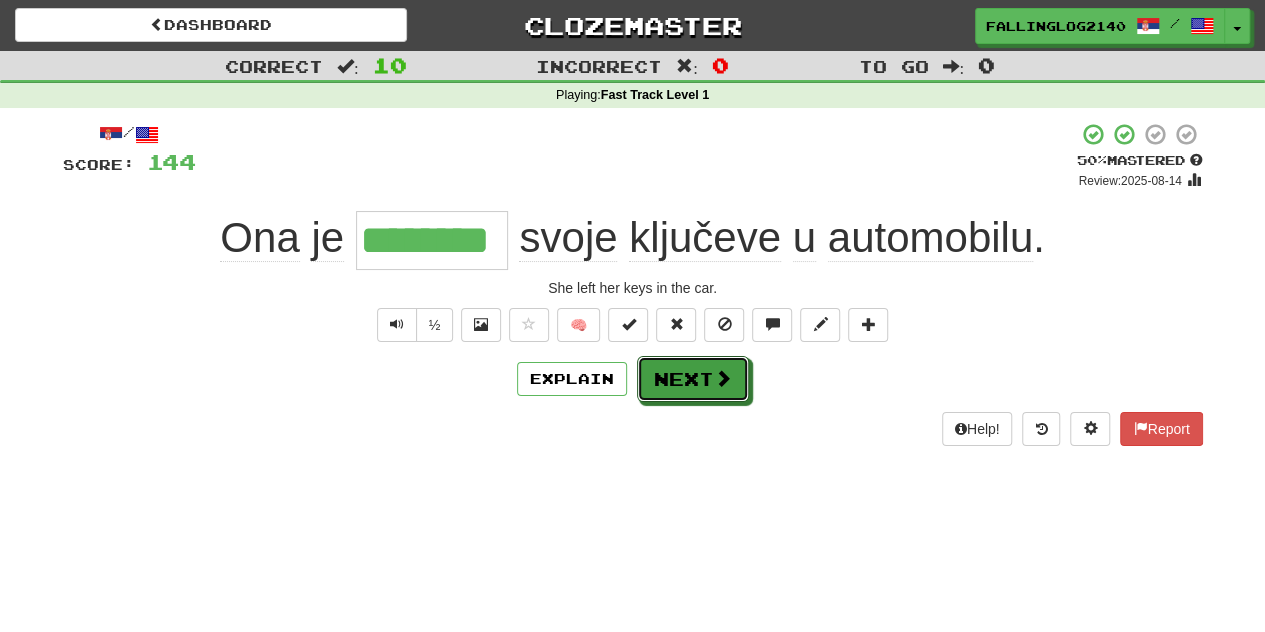 click on "Next" at bounding box center (693, 379) 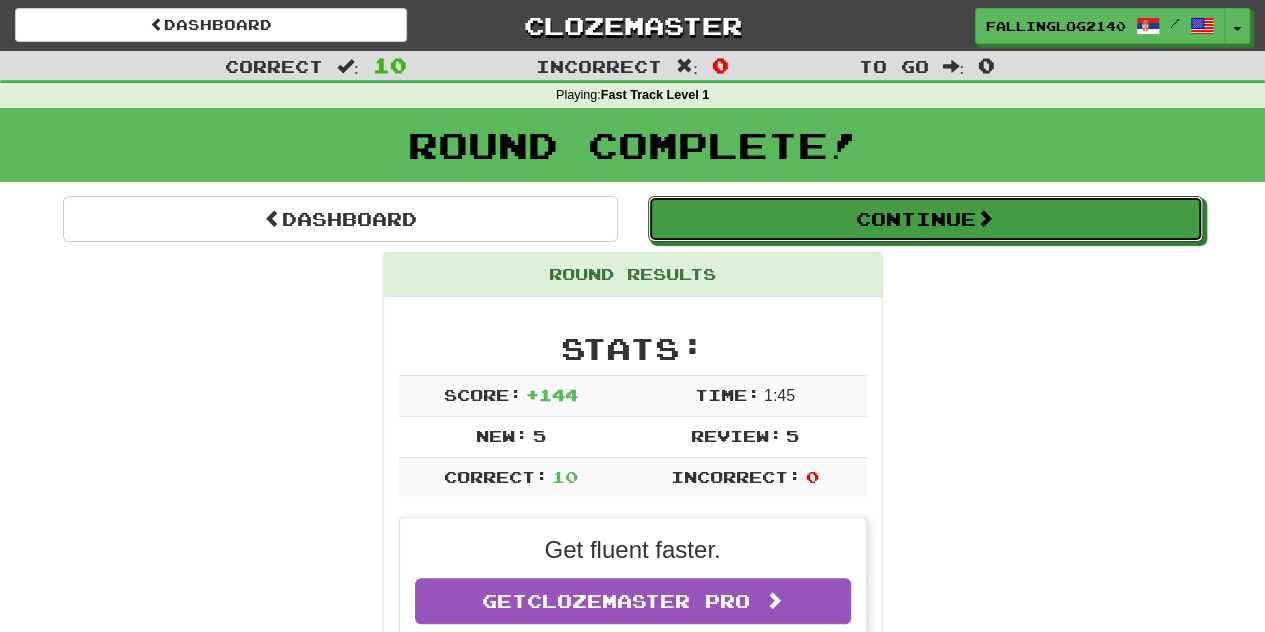 click on "Continue" at bounding box center [925, 219] 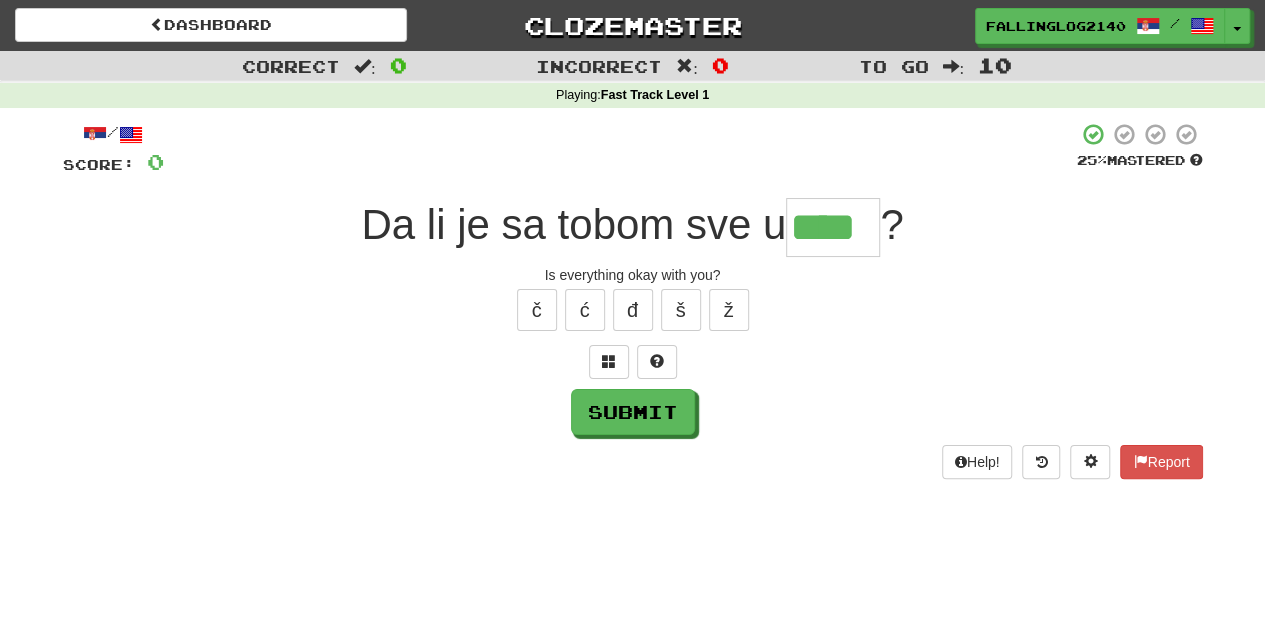 type on "****" 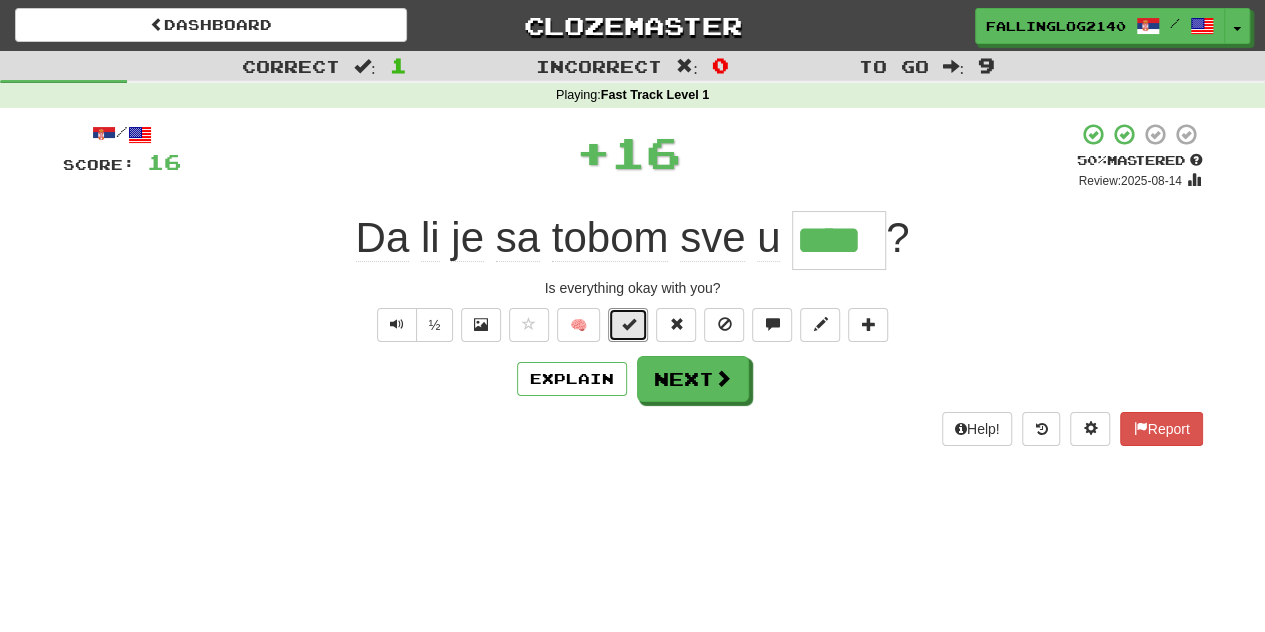 click at bounding box center (628, 324) 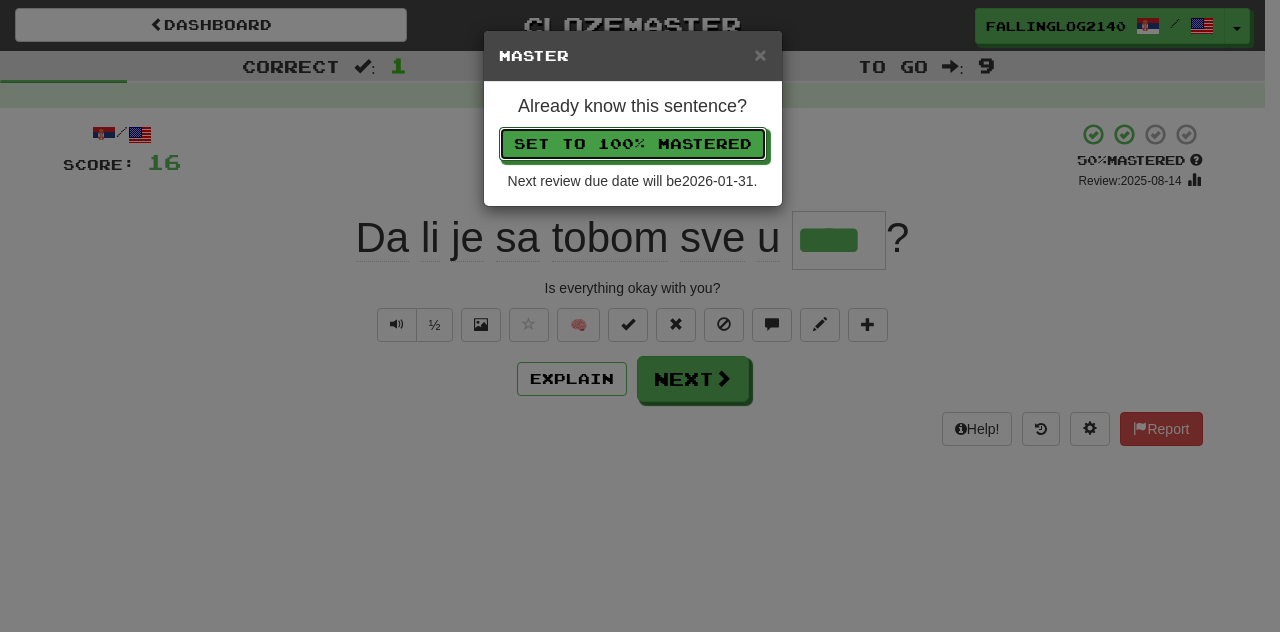 click on "Set to 100% Mastered" at bounding box center [633, 144] 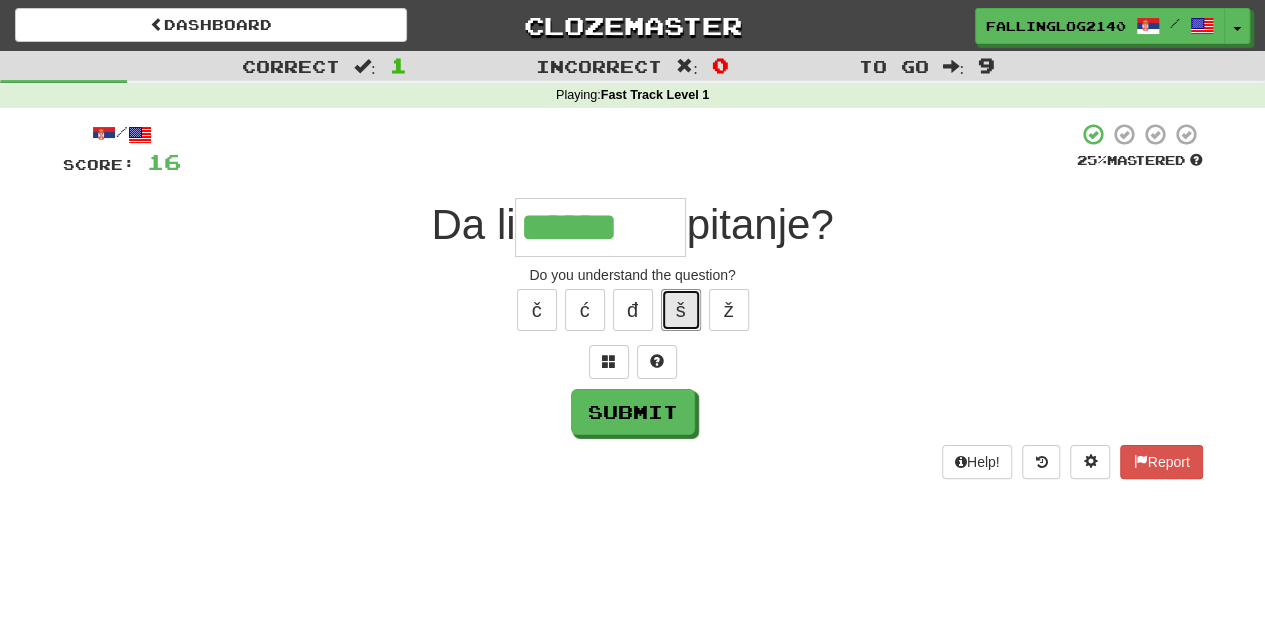 click on "š" at bounding box center [681, 310] 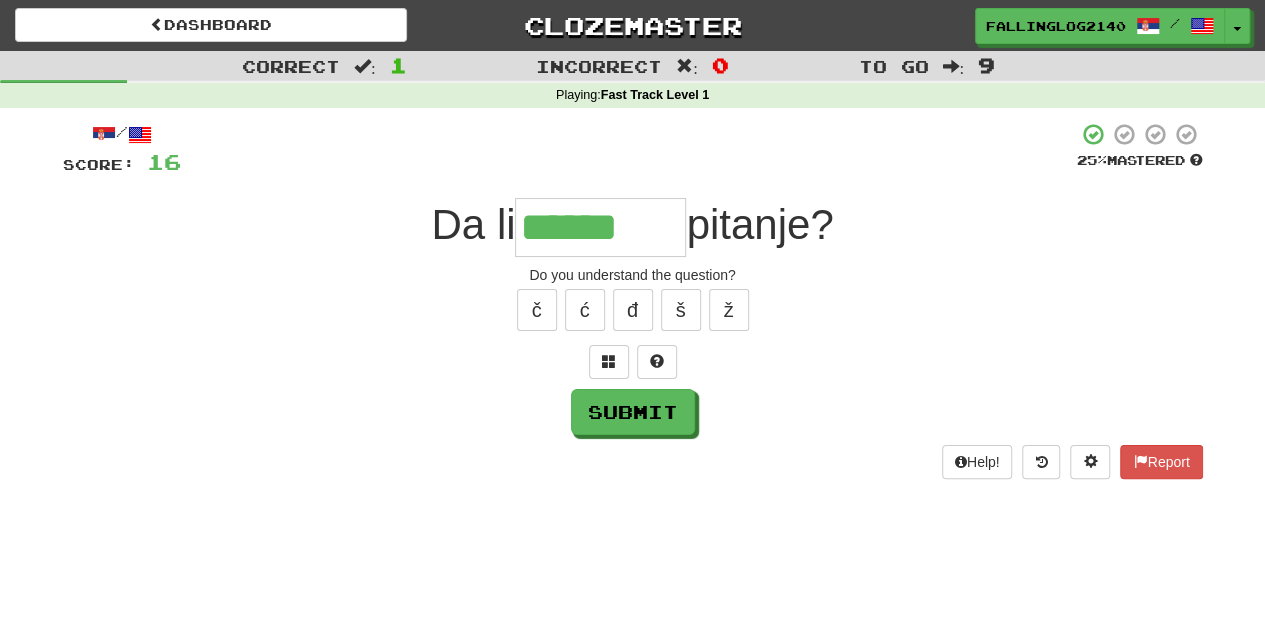 type on "*******" 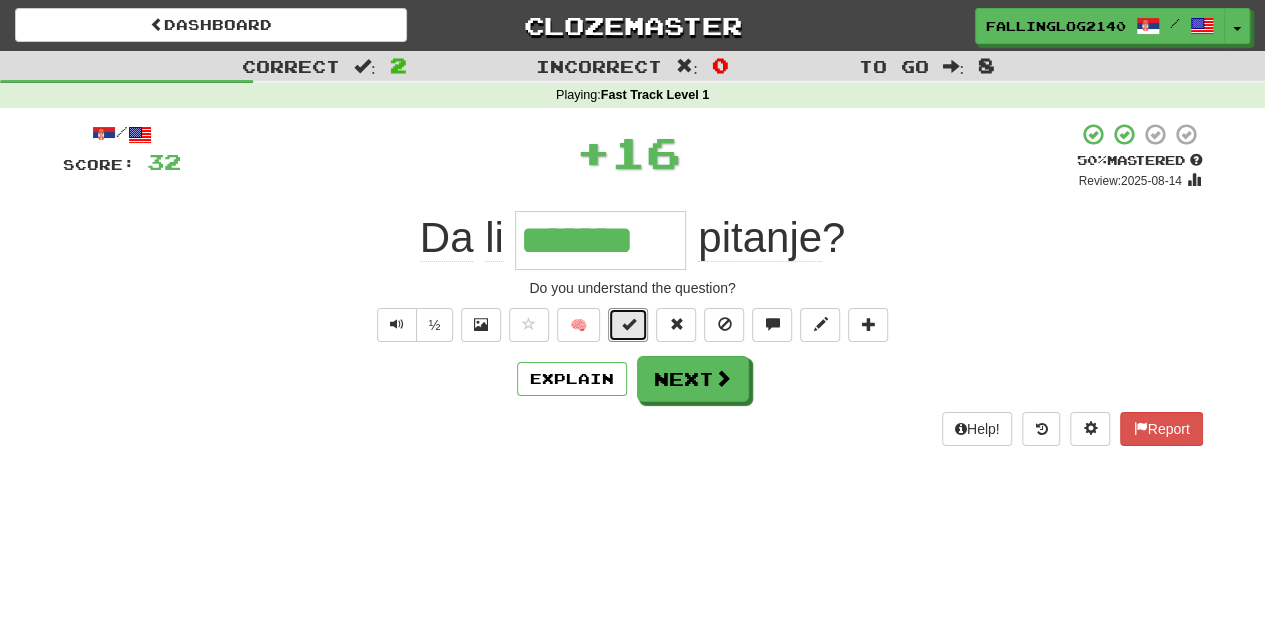 click at bounding box center (628, 324) 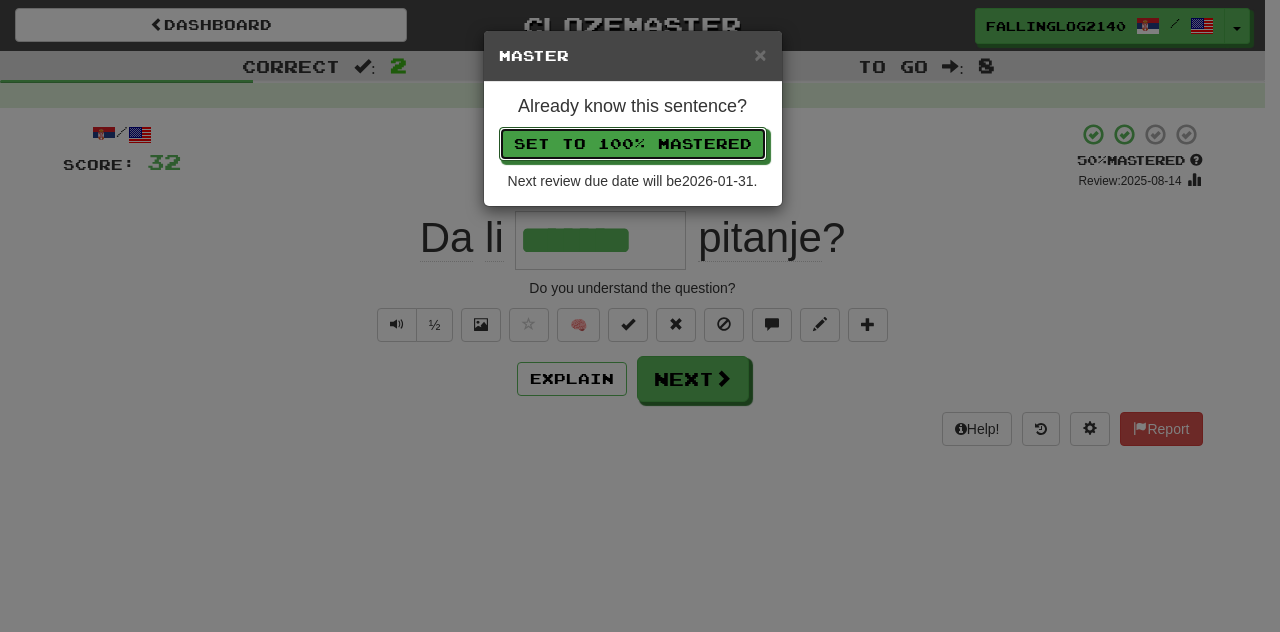 click on "Set to 100% Mastered" at bounding box center (633, 144) 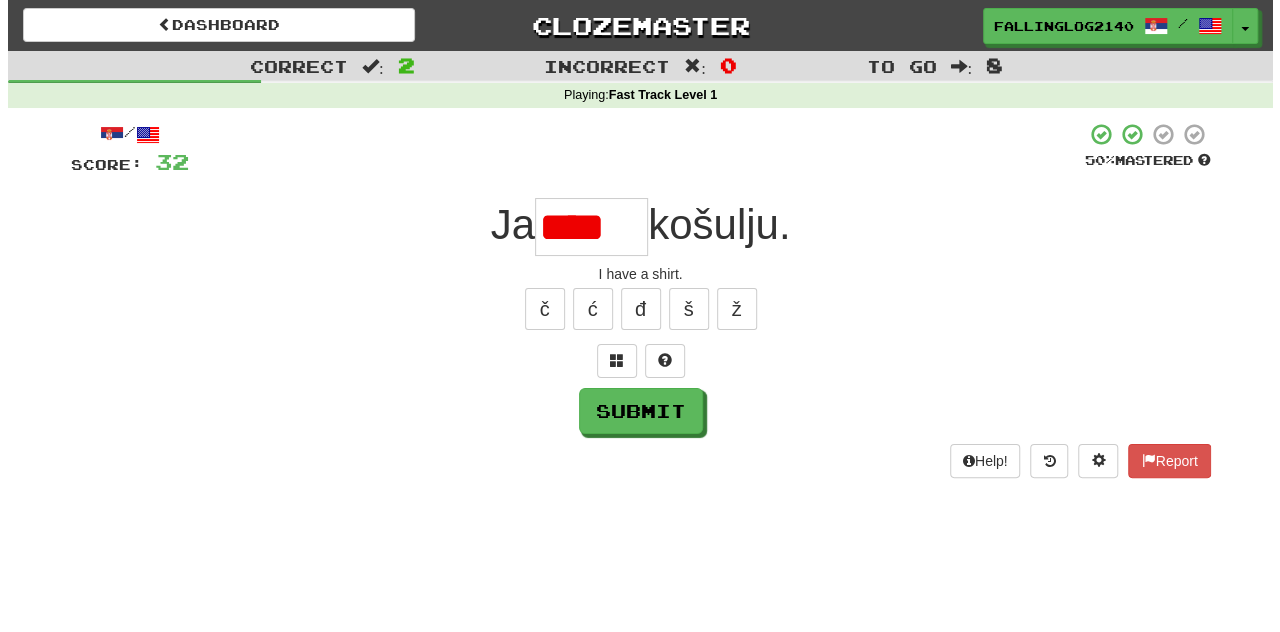 scroll, scrollTop: 0, scrollLeft: 0, axis: both 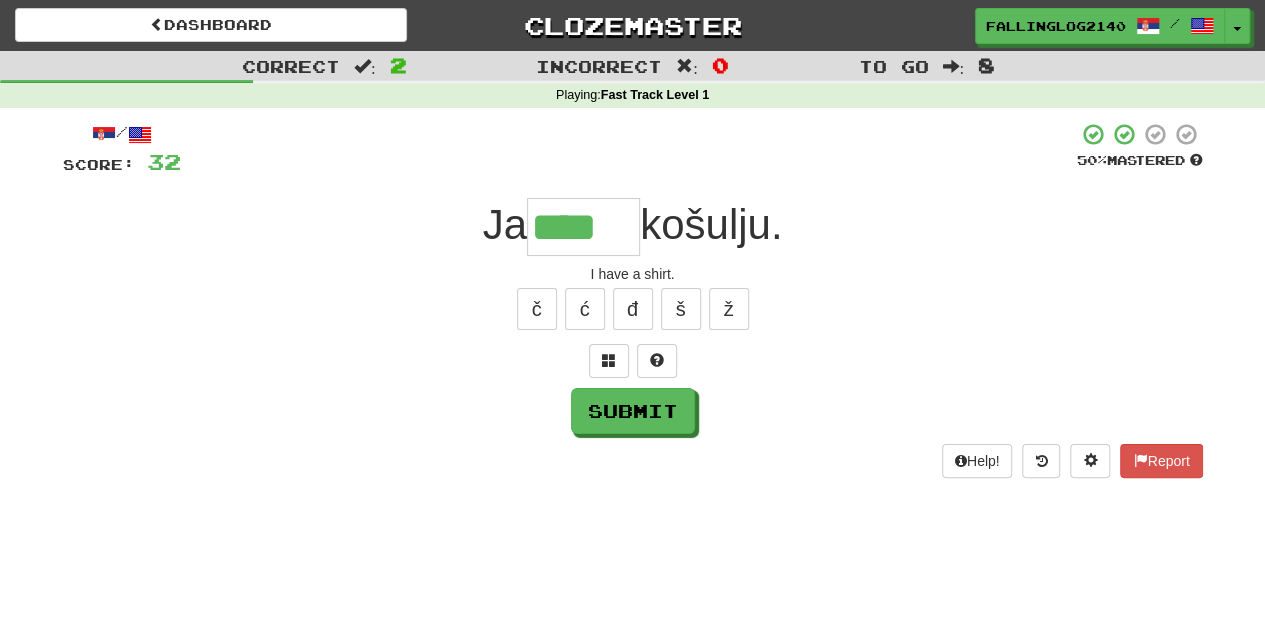 type on "****" 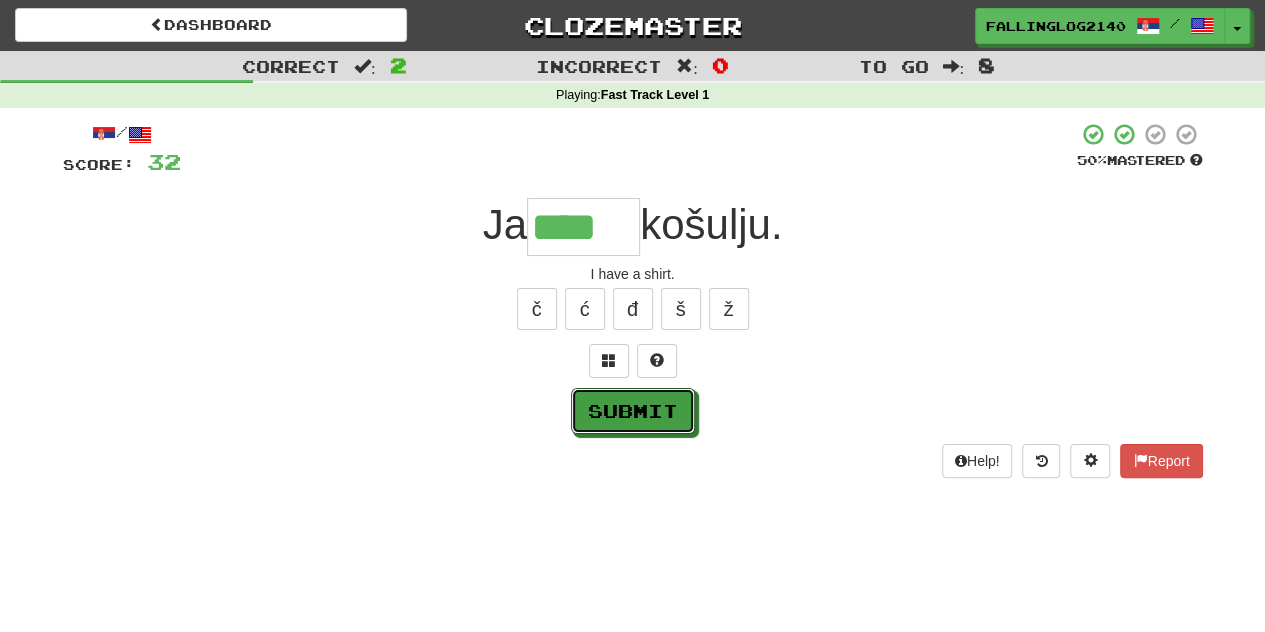 click on "Submit" at bounding box center (633, 411) 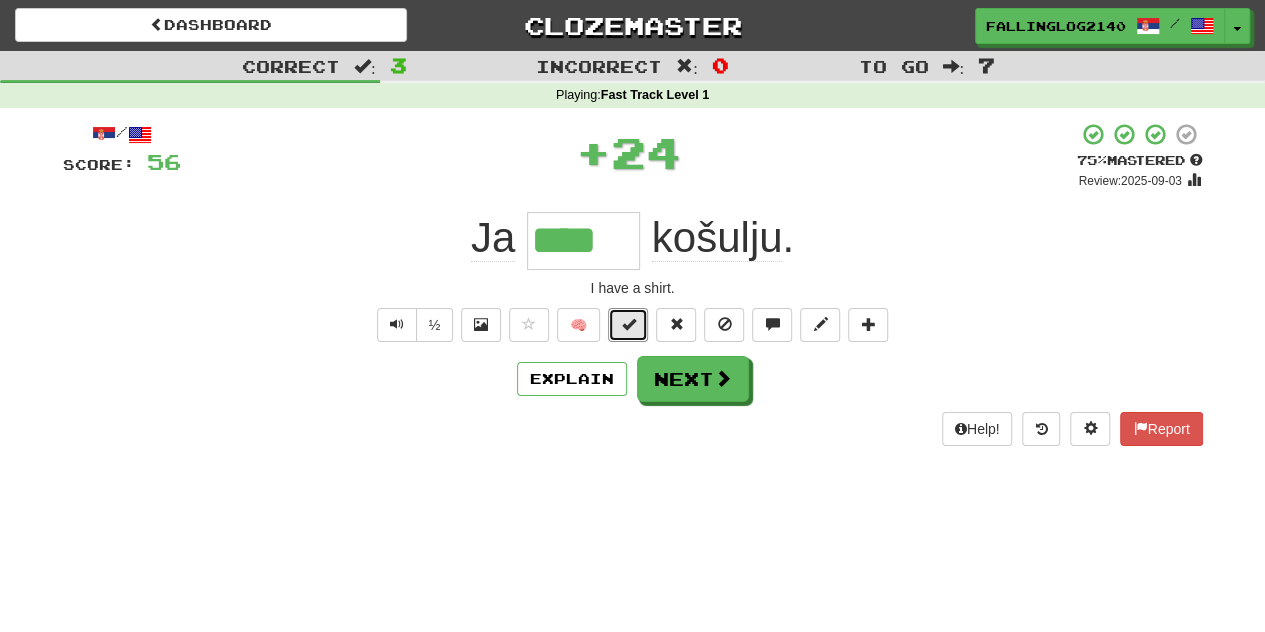 click at bounding box center [628, 325] 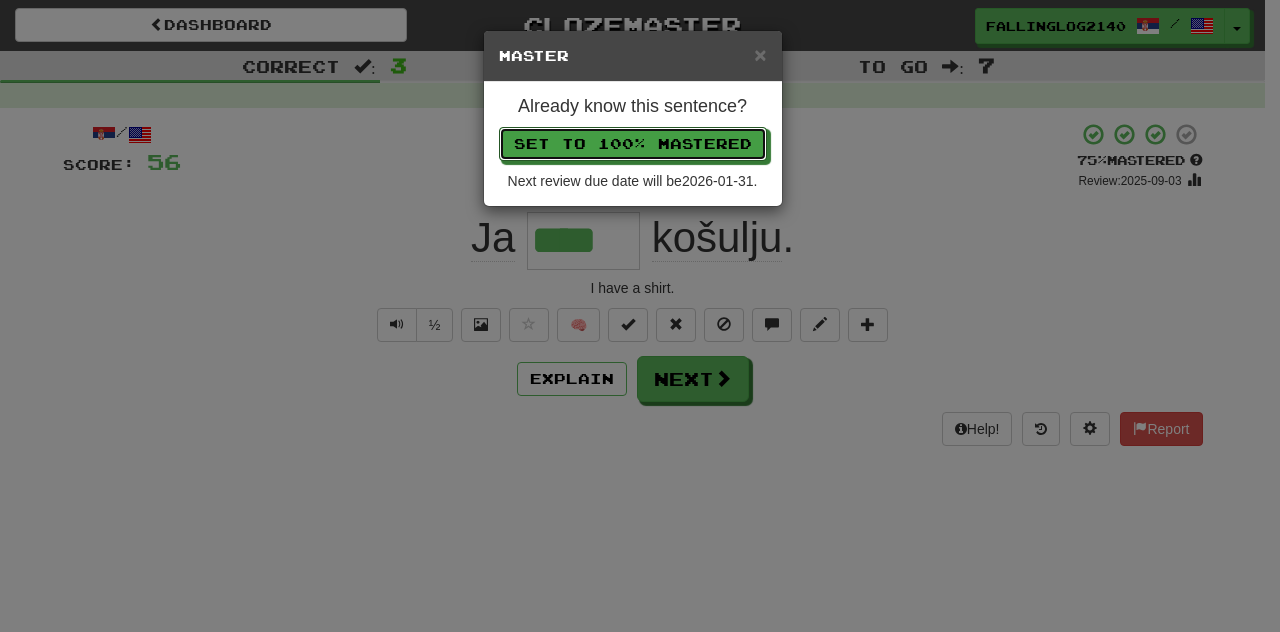 click on "Set to 100% Mastered" at bounding box center (633, 144) 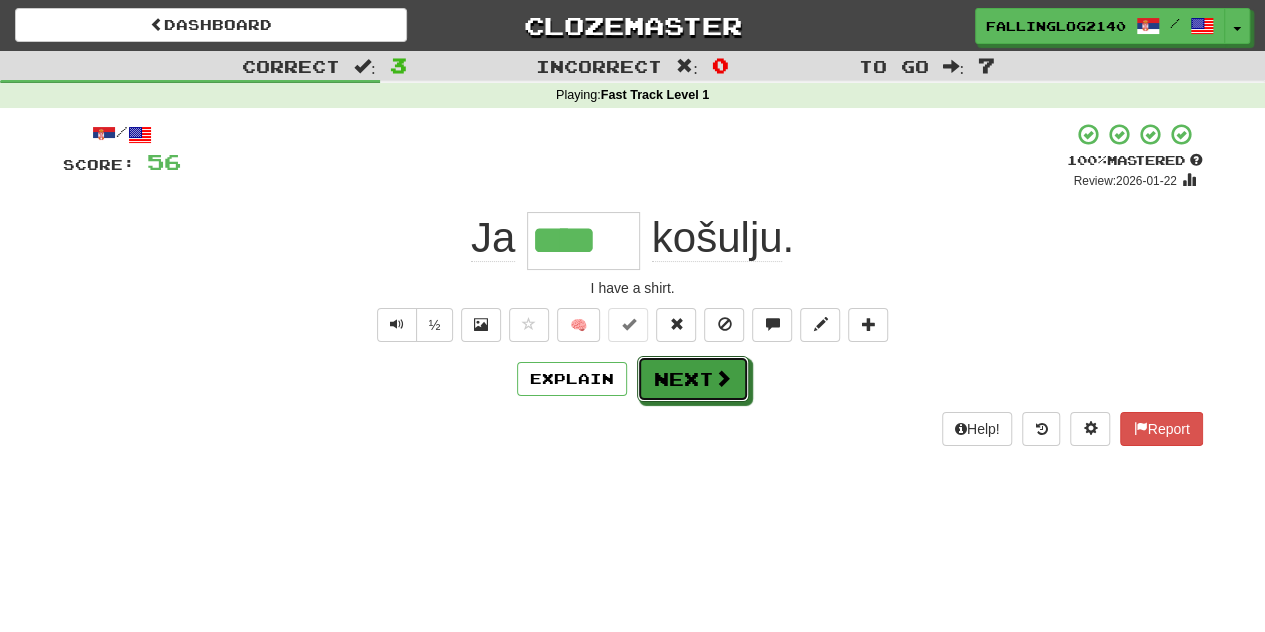 click on "Next" at bounding box center (693, 379) 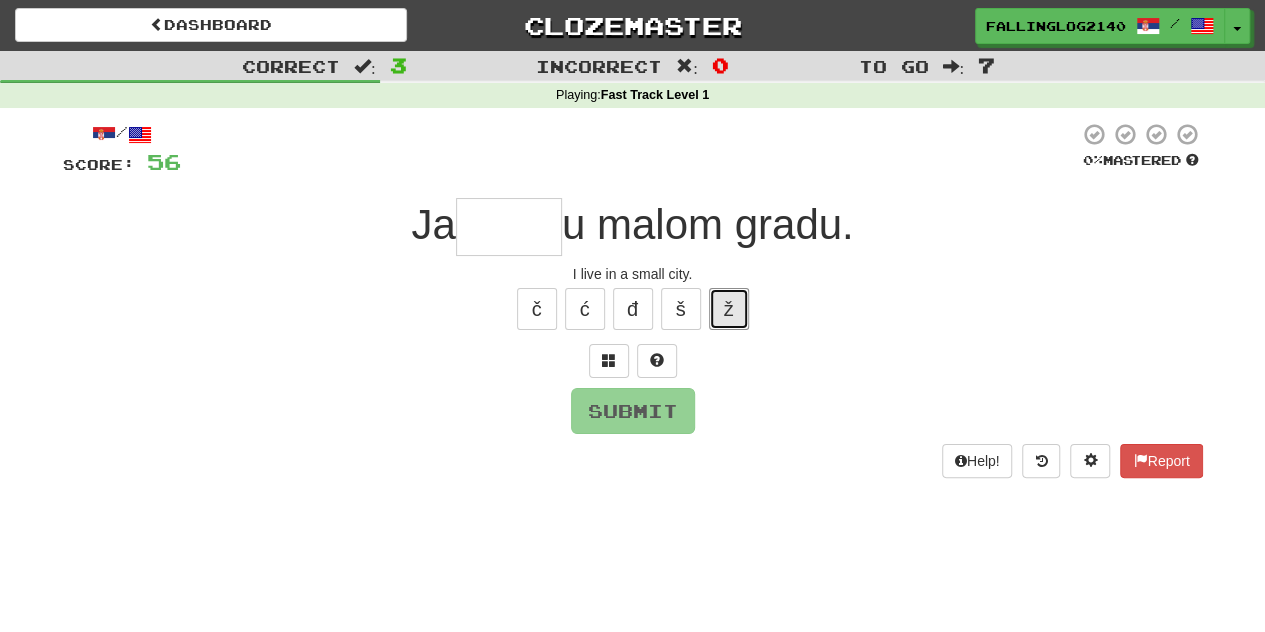 click on "ž" at bounding box center (729, 309) 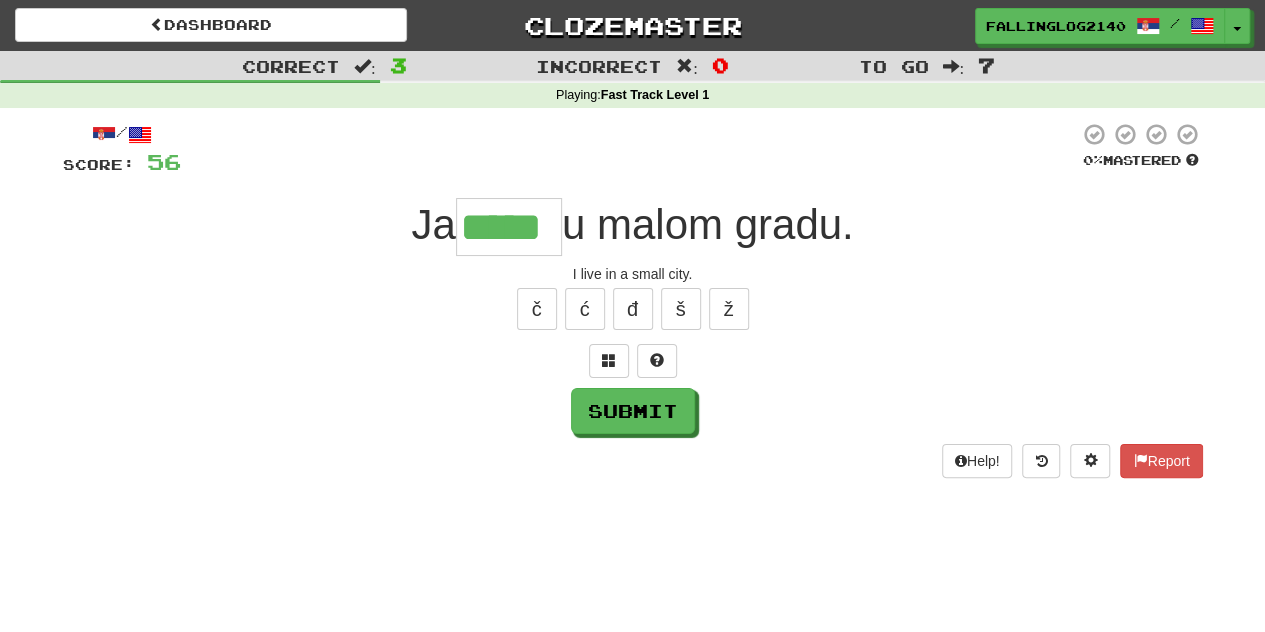 type on "*****" 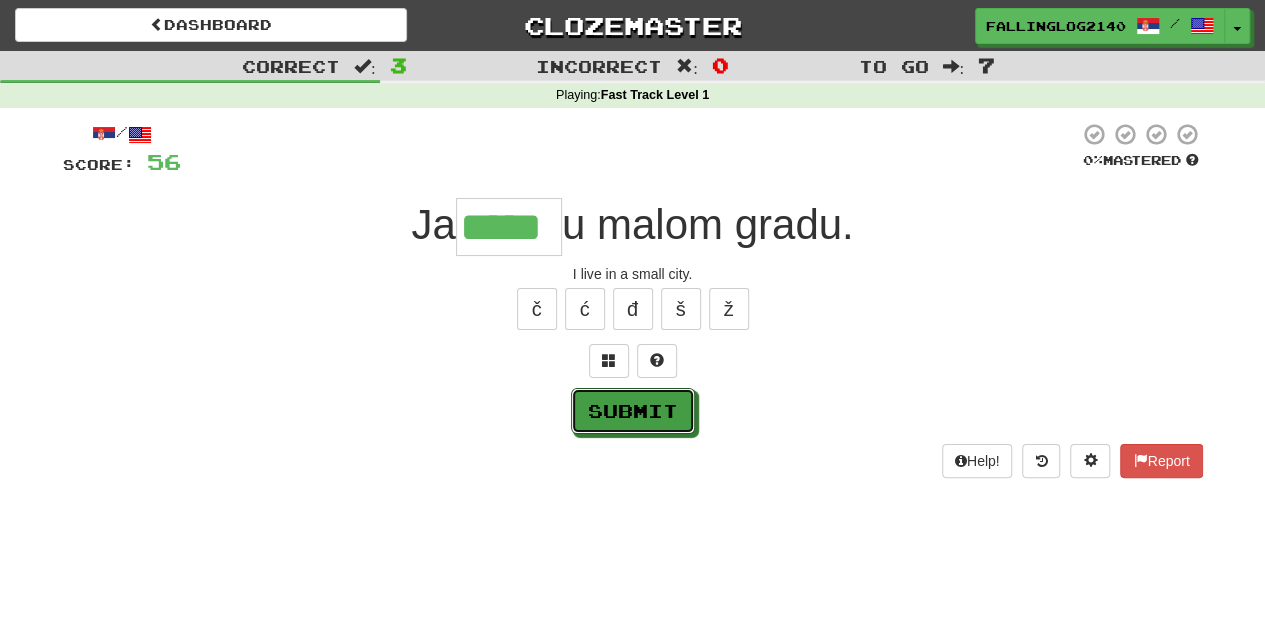 click on "Submit" at bounding box center [633, 411] 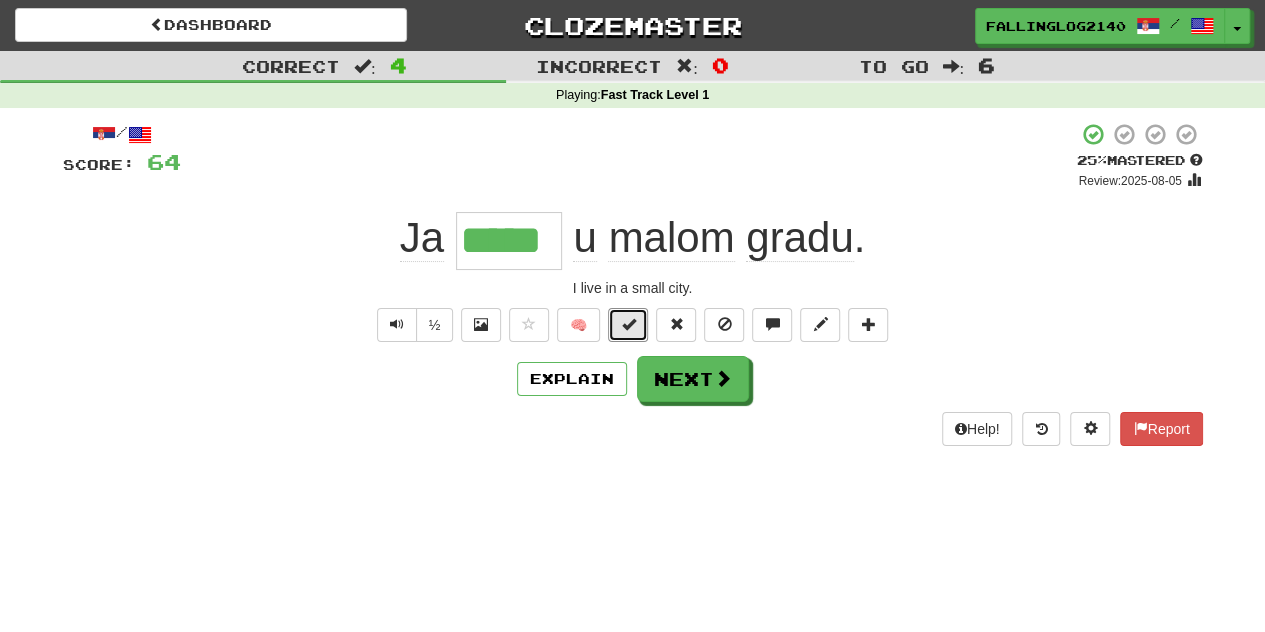 click at bounding box center [628, 324] 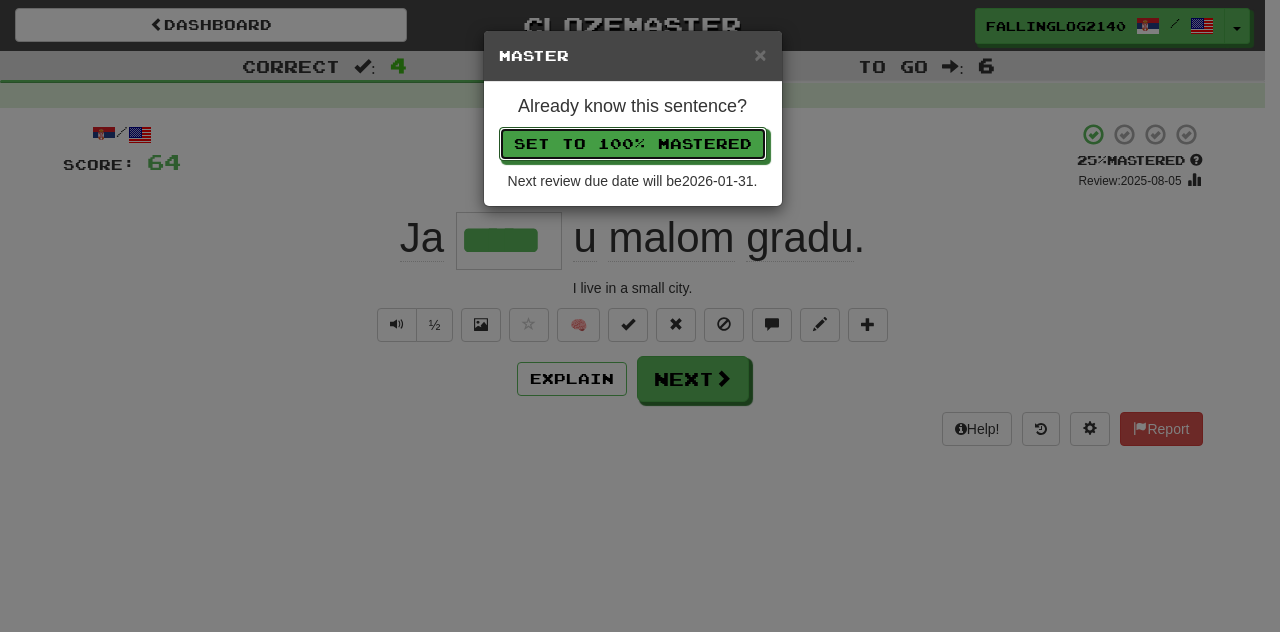 click on "Set to 100% Mastered" at bounding box center (633, 144) 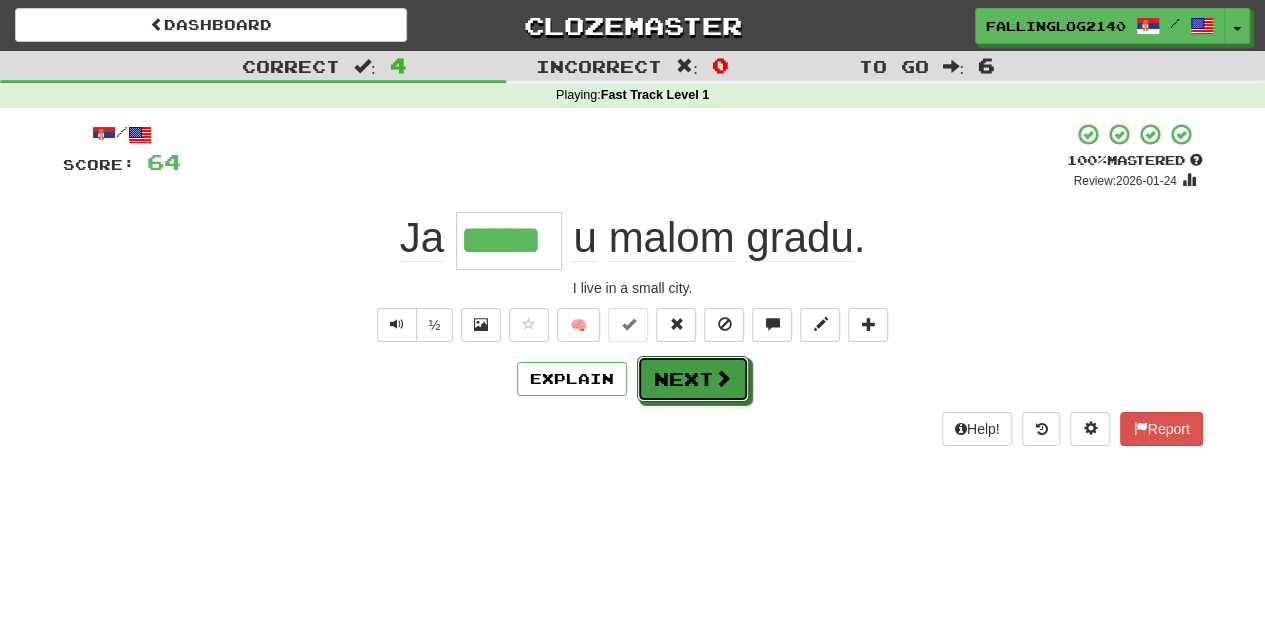 click on "Next" at bounding box center (693, 379) 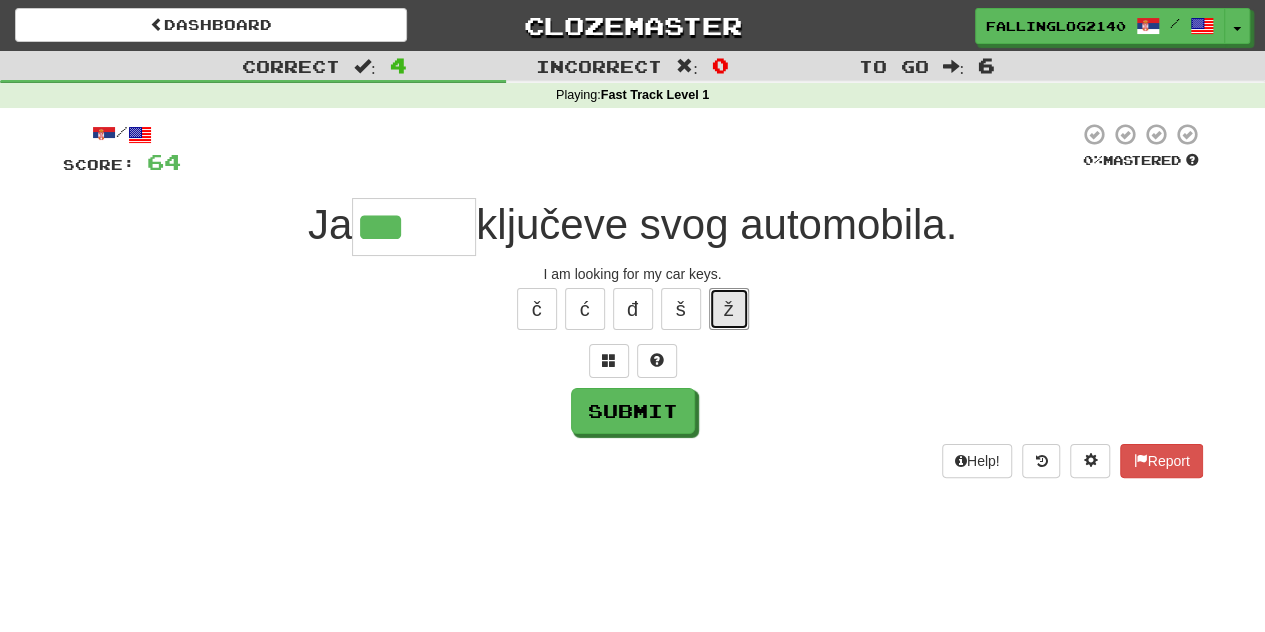 click on "ž" at bounding box center [729, 309] 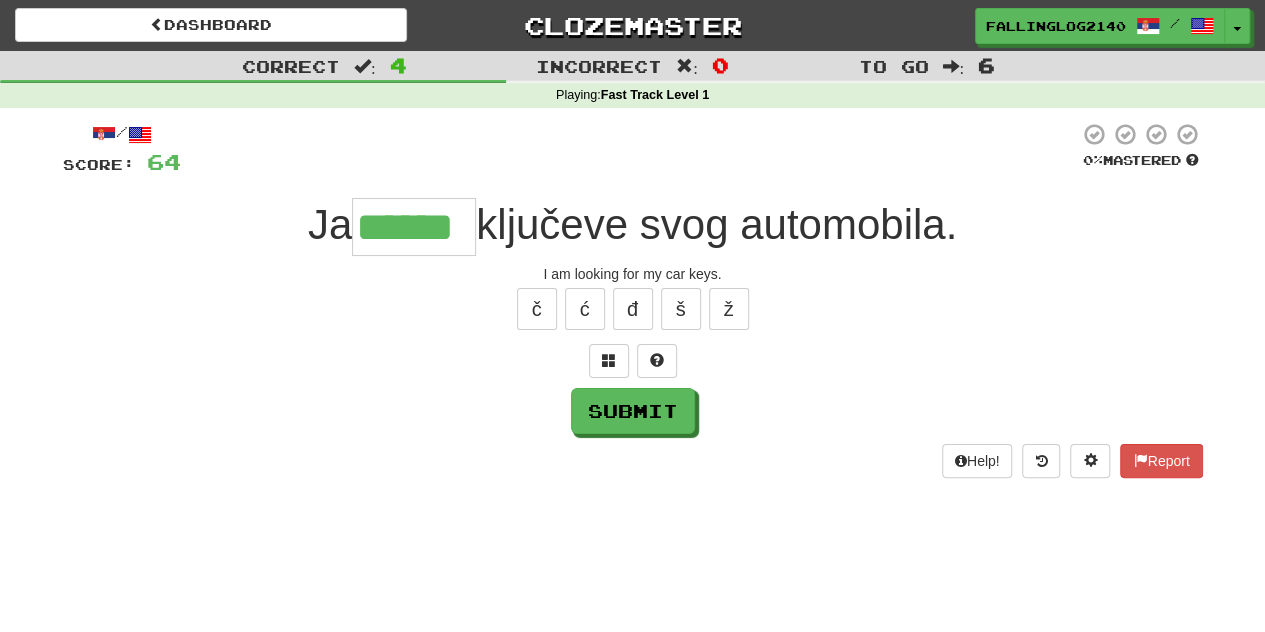 type on "******" 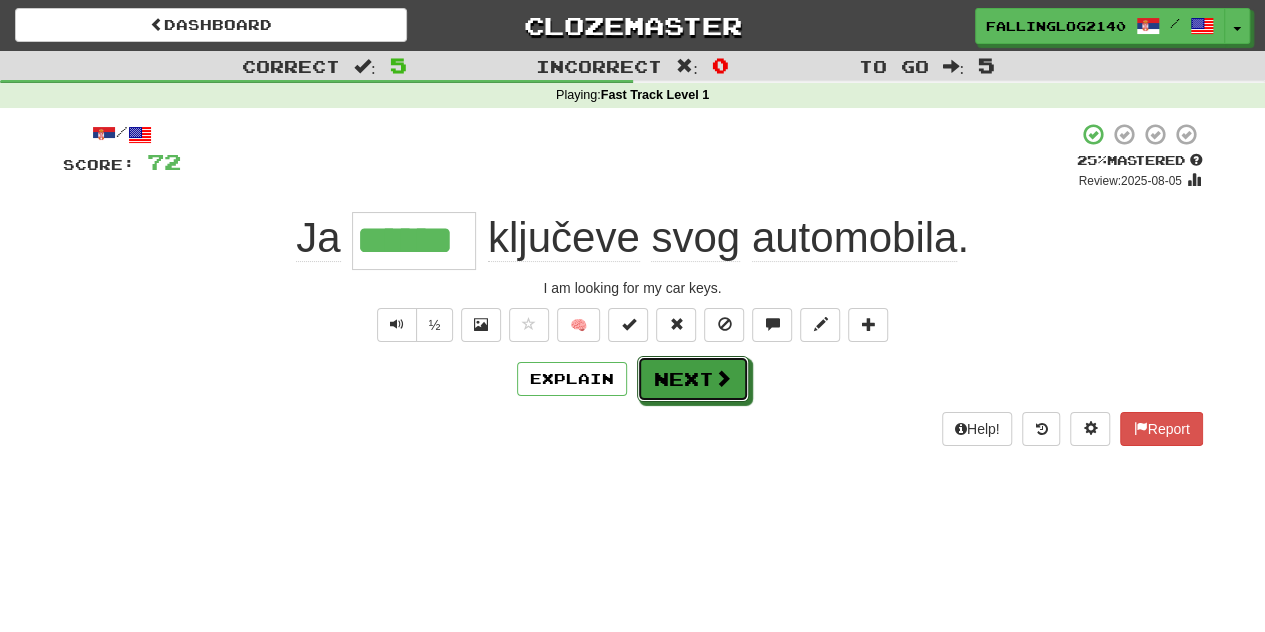 click on "Next" at bounding box center (693, 379) 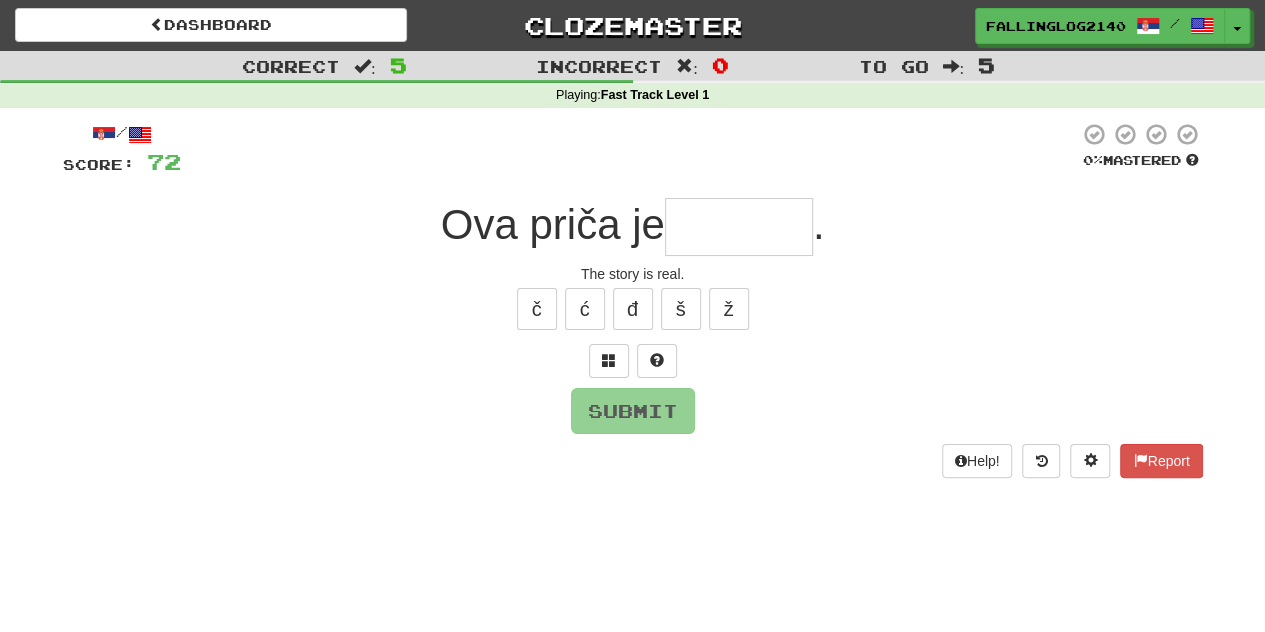 type on "*" 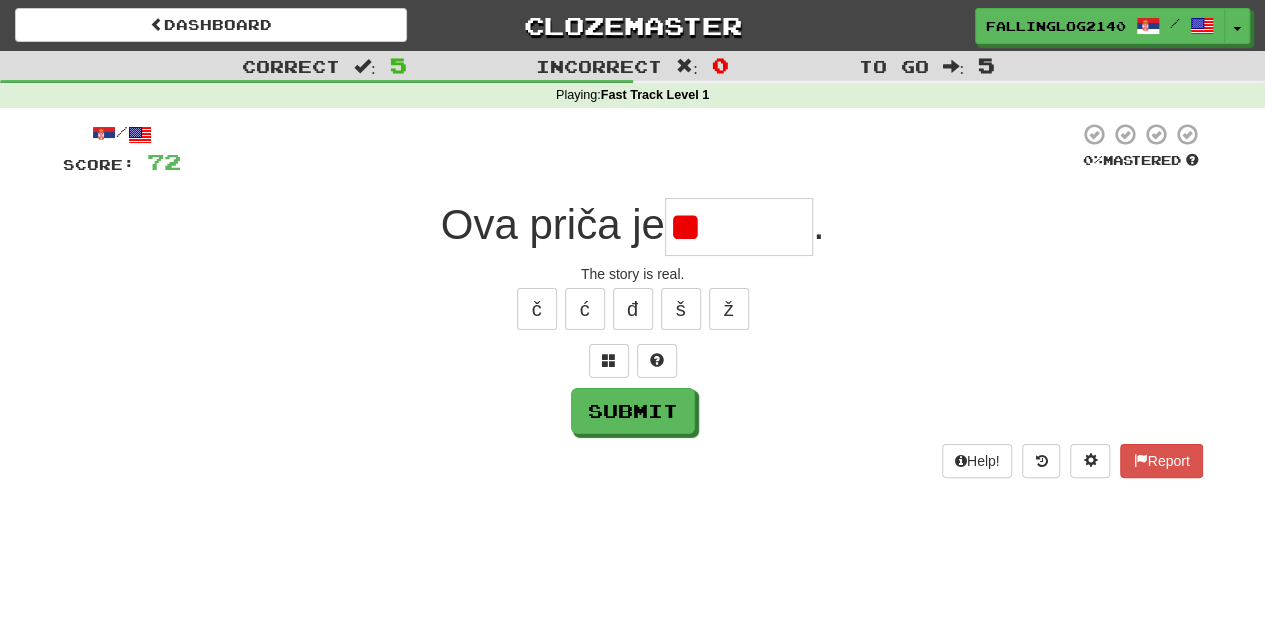type on "*" 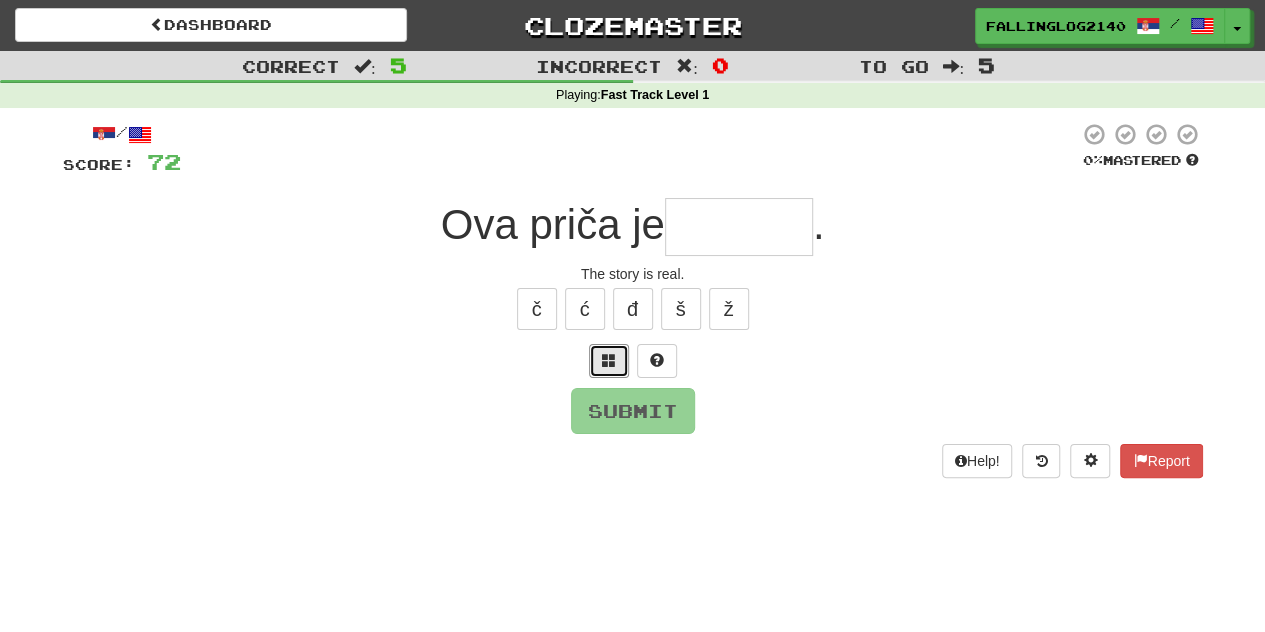 click at bounding box center (609, 360) 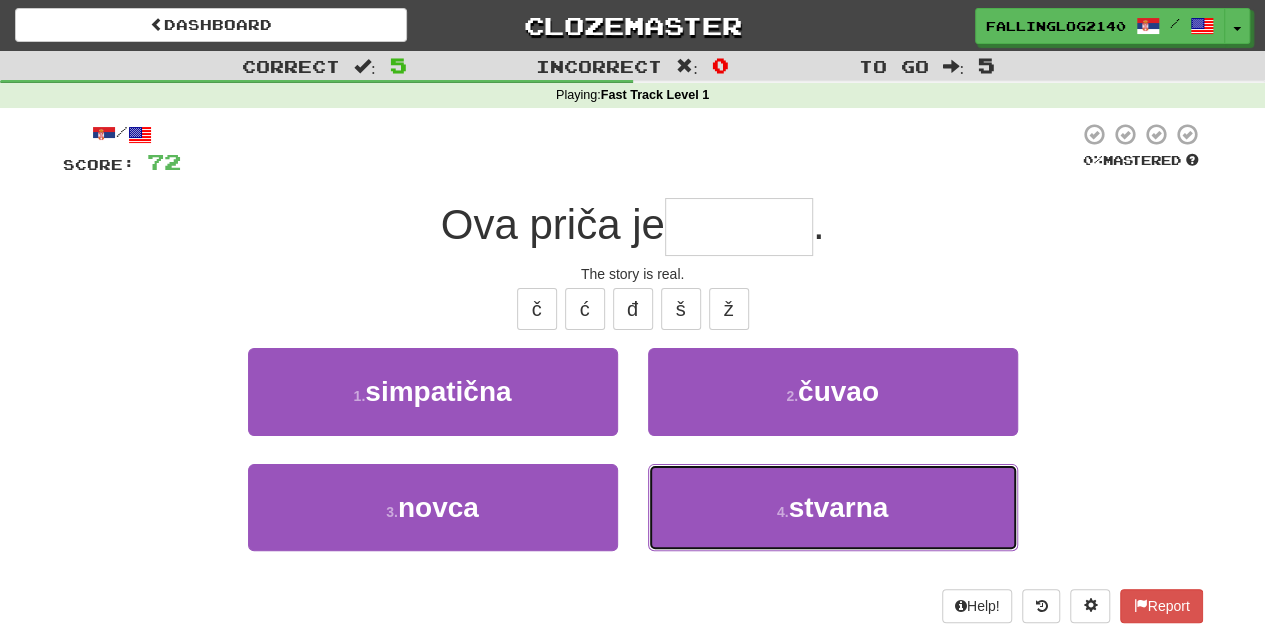 click on "4 .  stvarna" at bounding box center [833, 507] 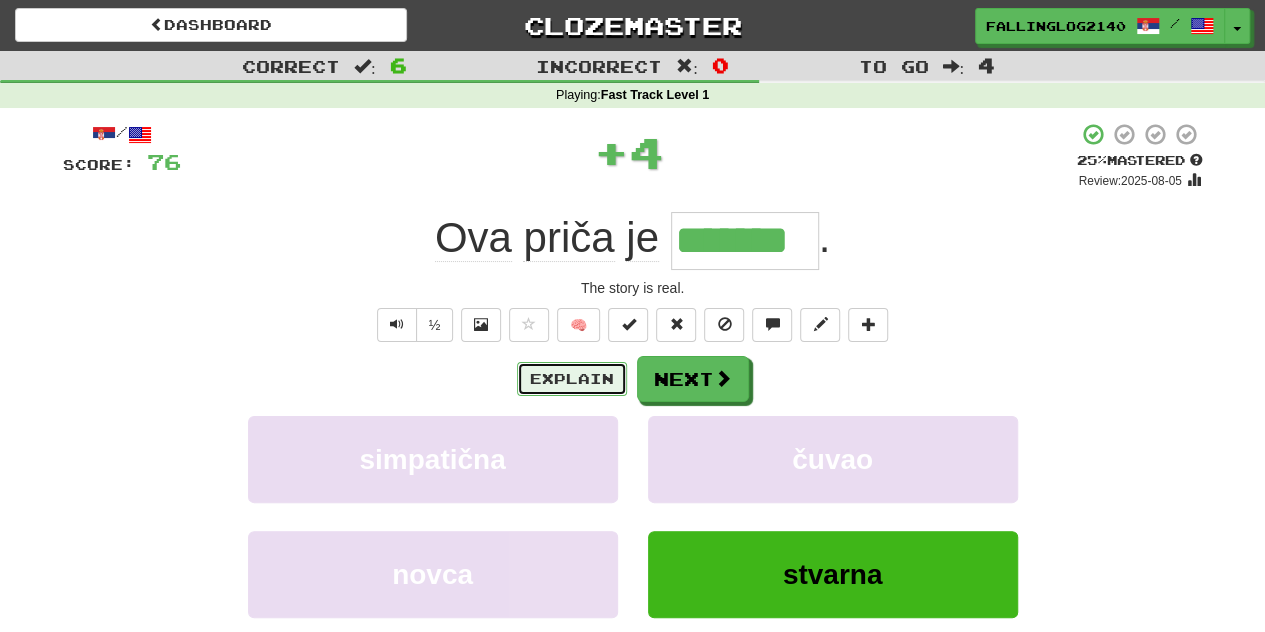 click on "Explain" at bounding box center (572, 379) 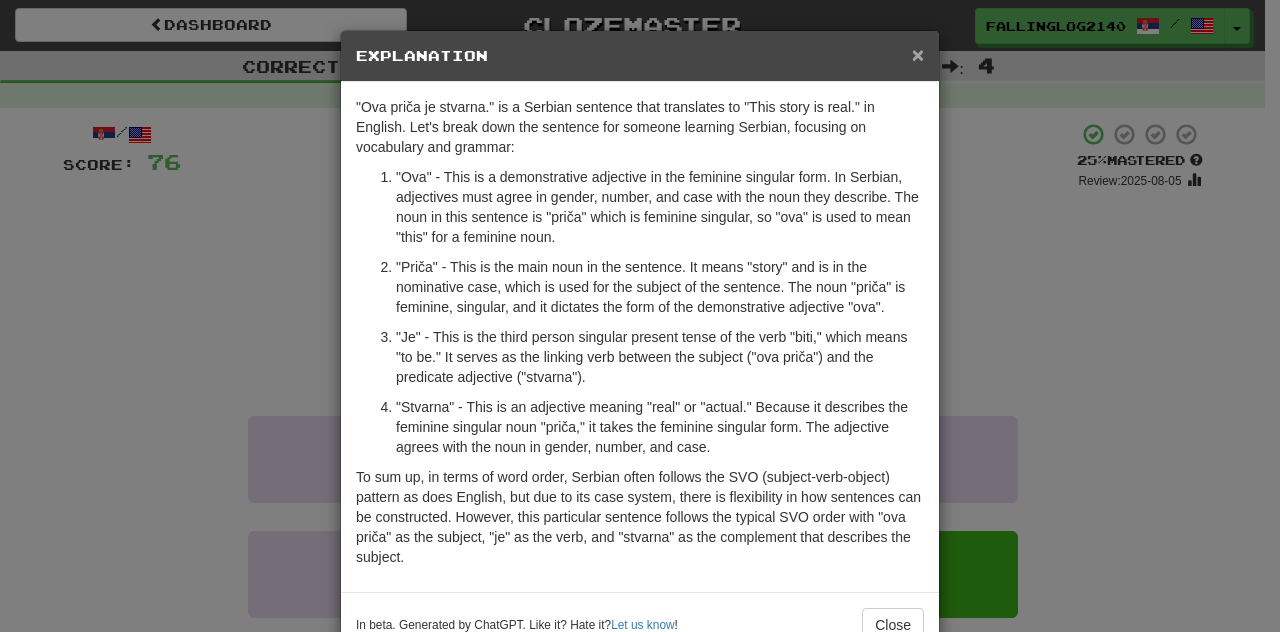 click on "×" at bounding box center (918, 54) 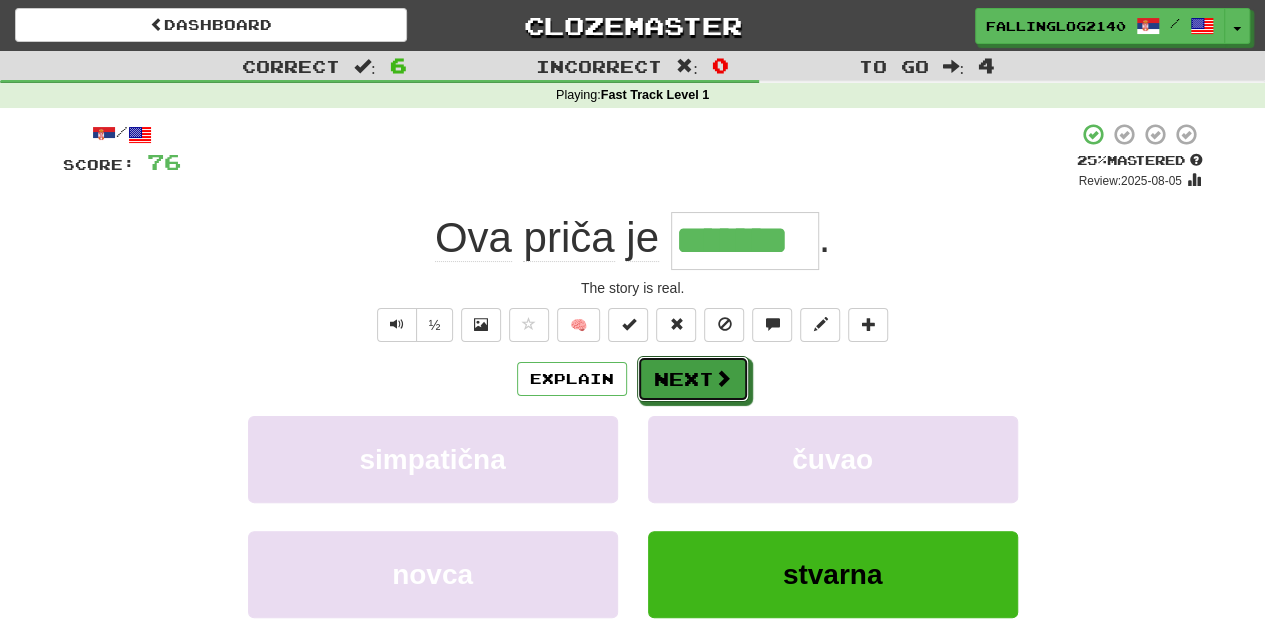 click at bounding box center [723, 378] 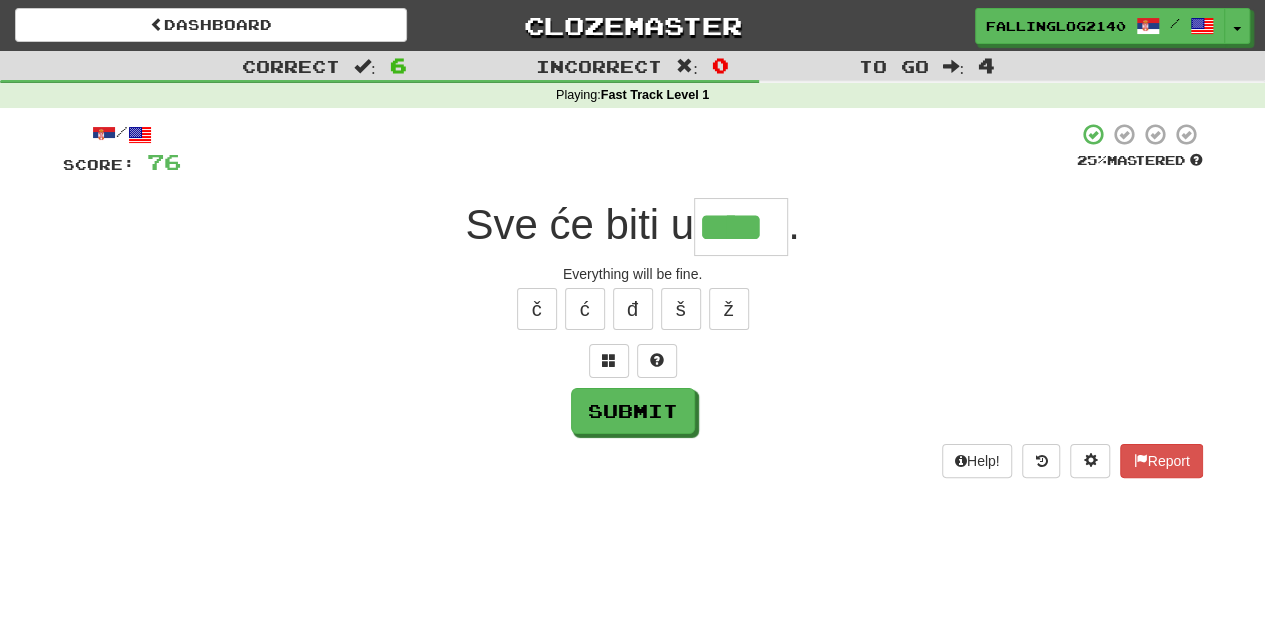 type on "****" 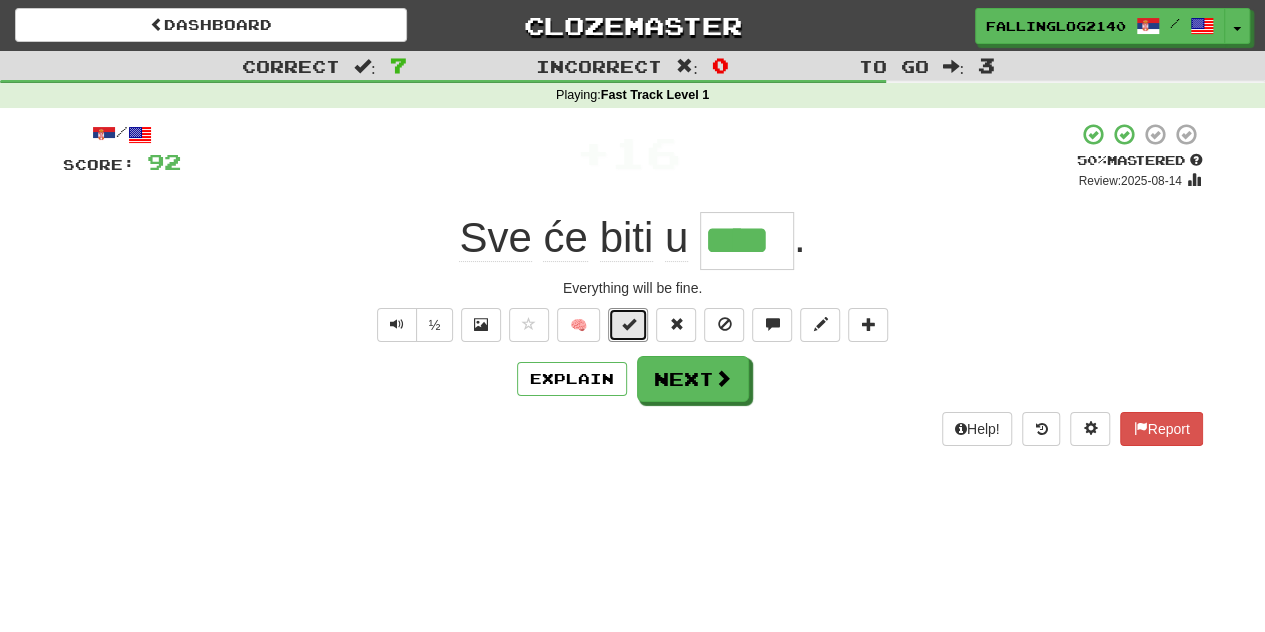 click at bounding box center [628, 324] 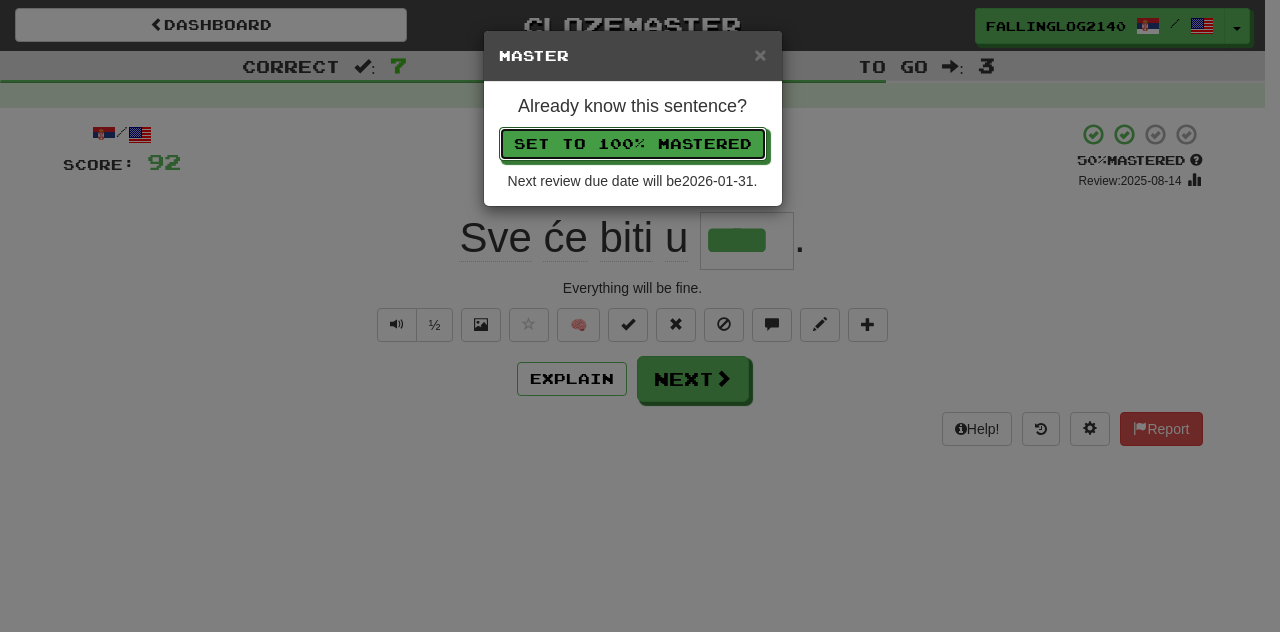 click on "Set to 100% Mastered" at bounding box center [633, 144] 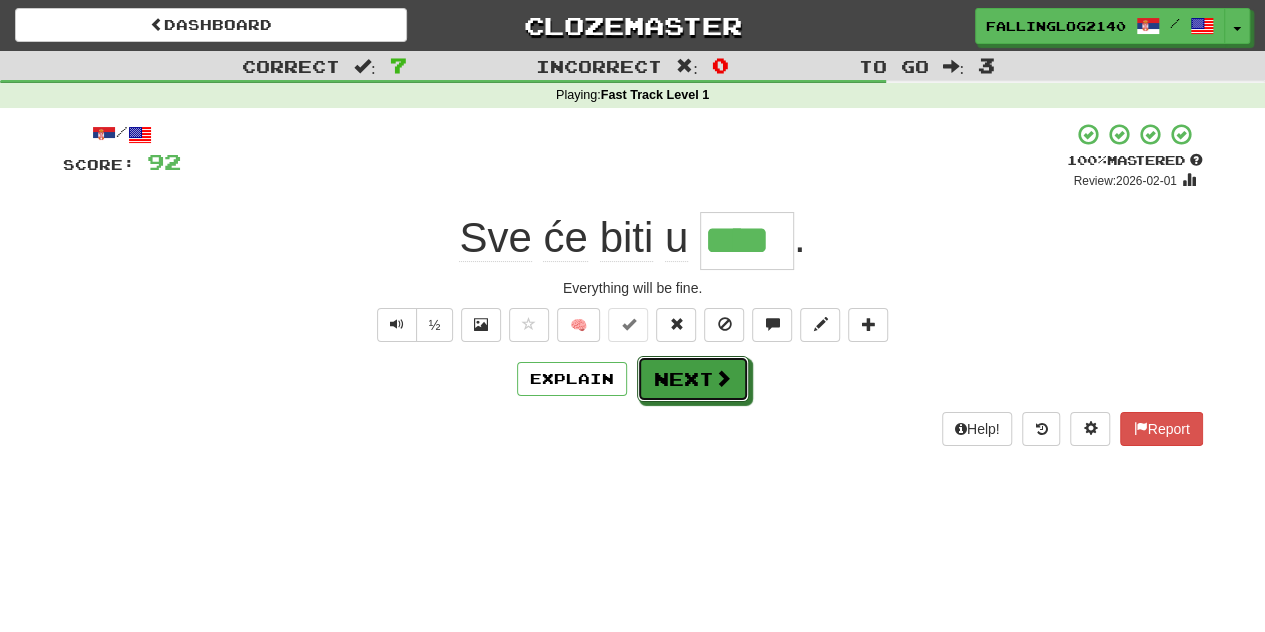 click at bounding box center (723, 378) 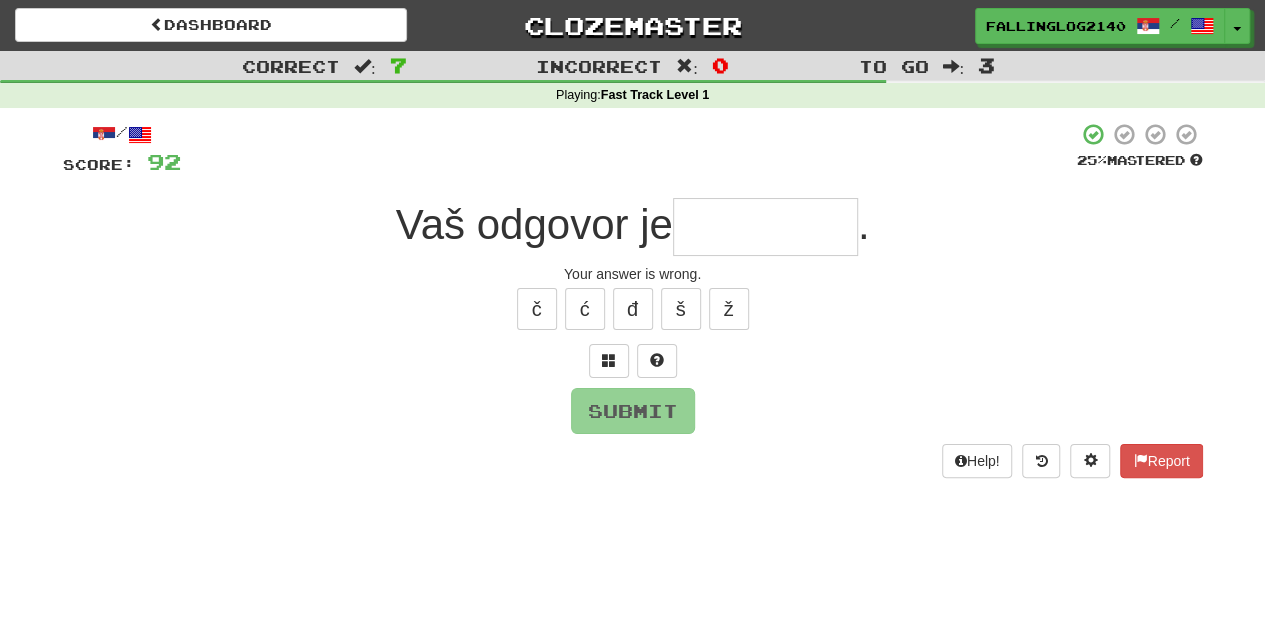 type on "*" 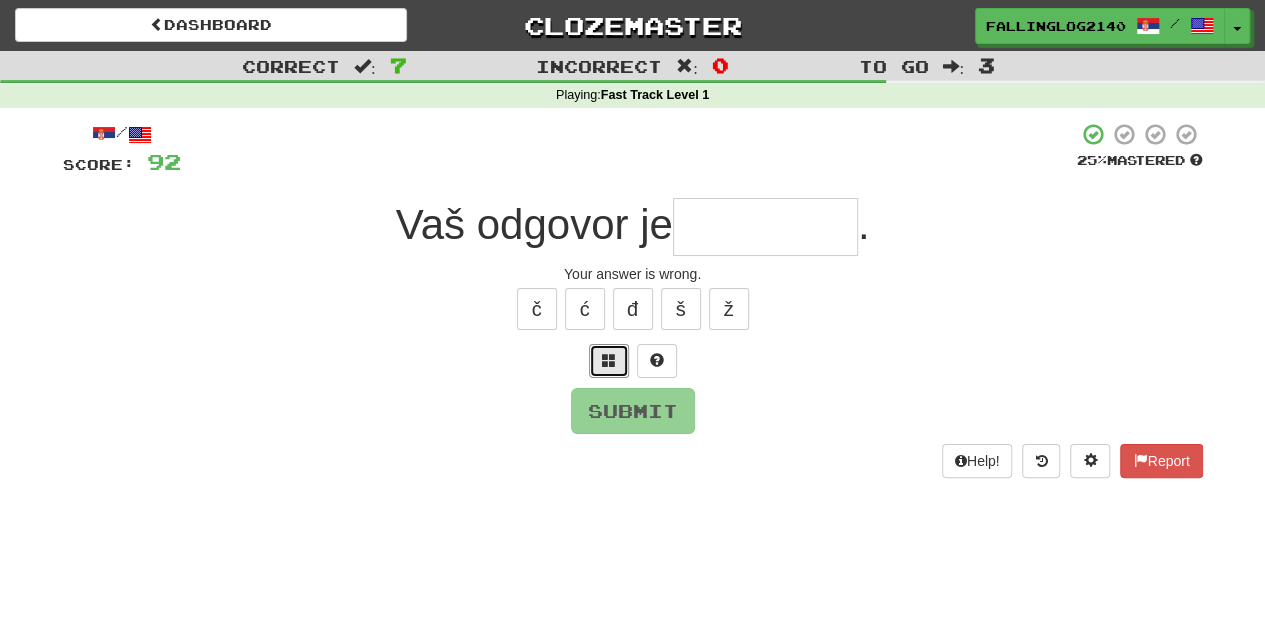 click at bounding box center (609, 360) 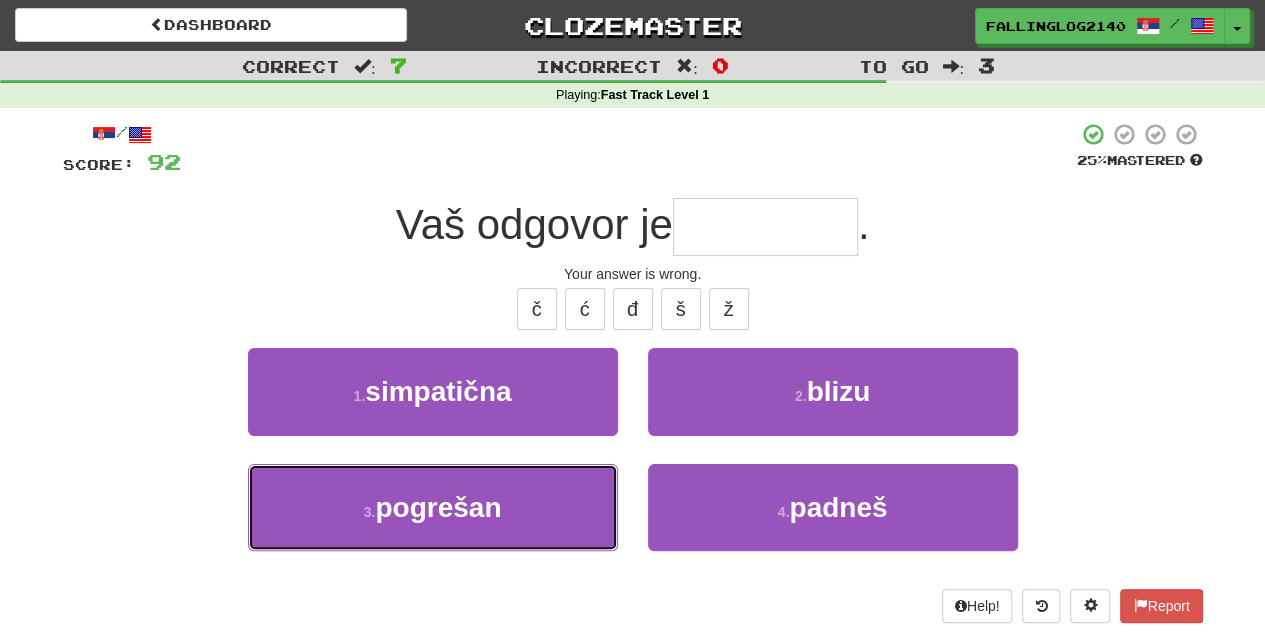 click on "3 . pogrešan" at bounding box center [433, 507] 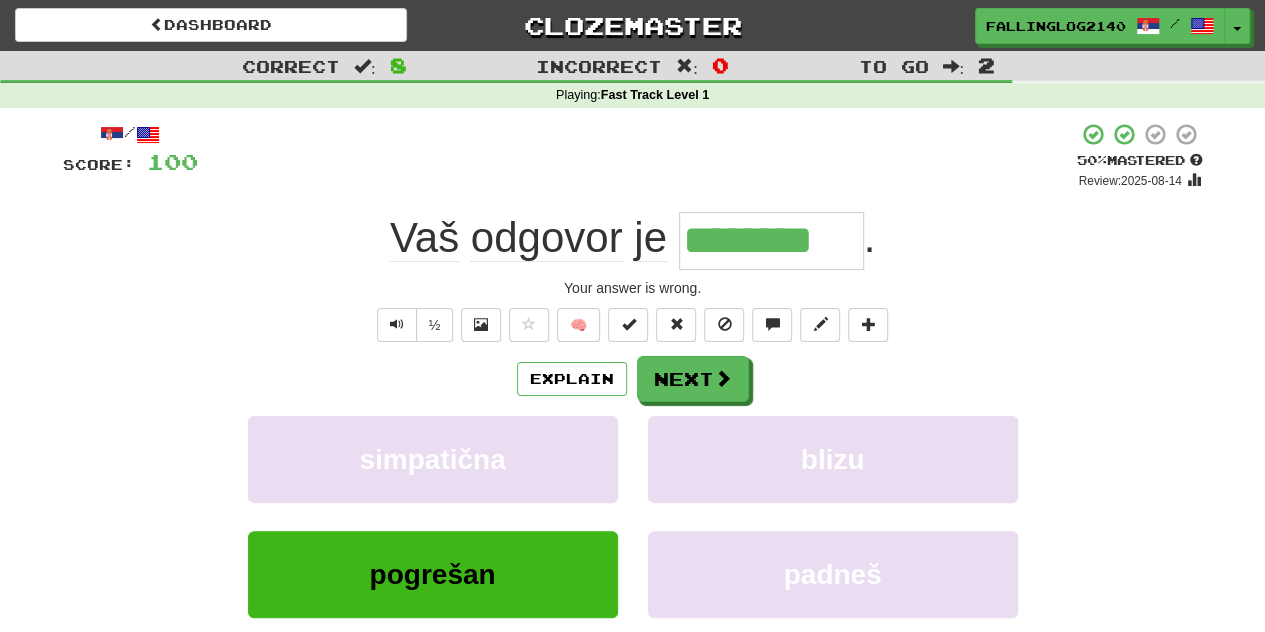drag, startPoint x: 374, startPoint y: 195, endPoint x: 316, endPoint y: 241, distance: 74.02702 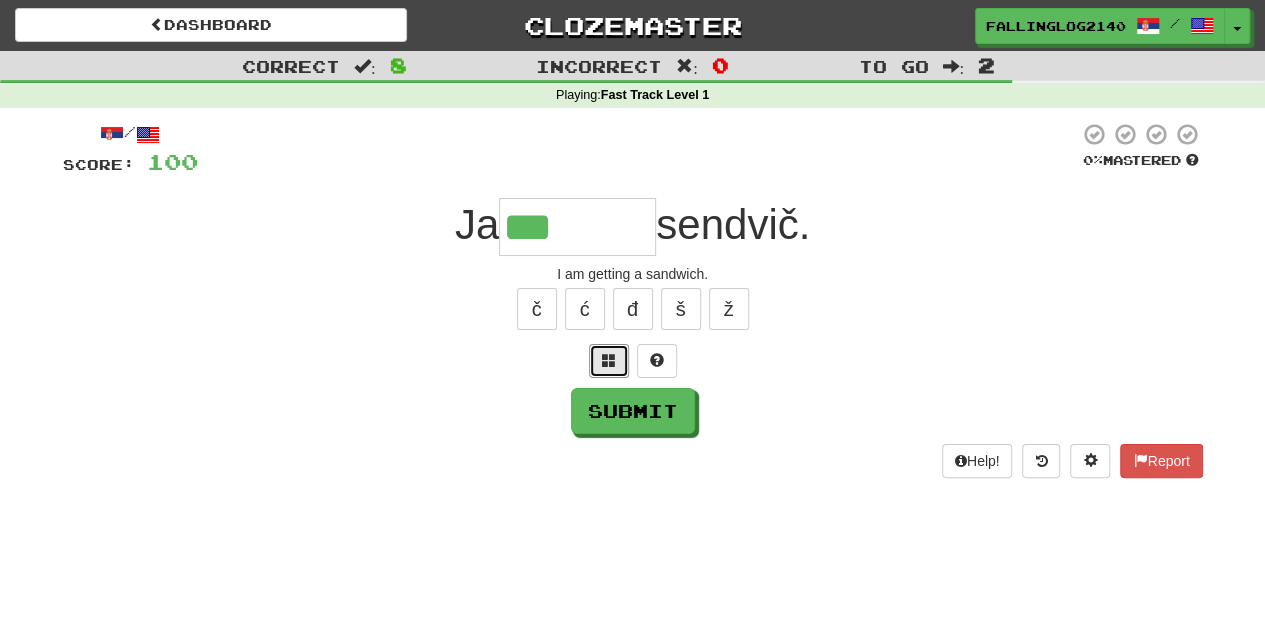 click at bounding box center (609, 361) 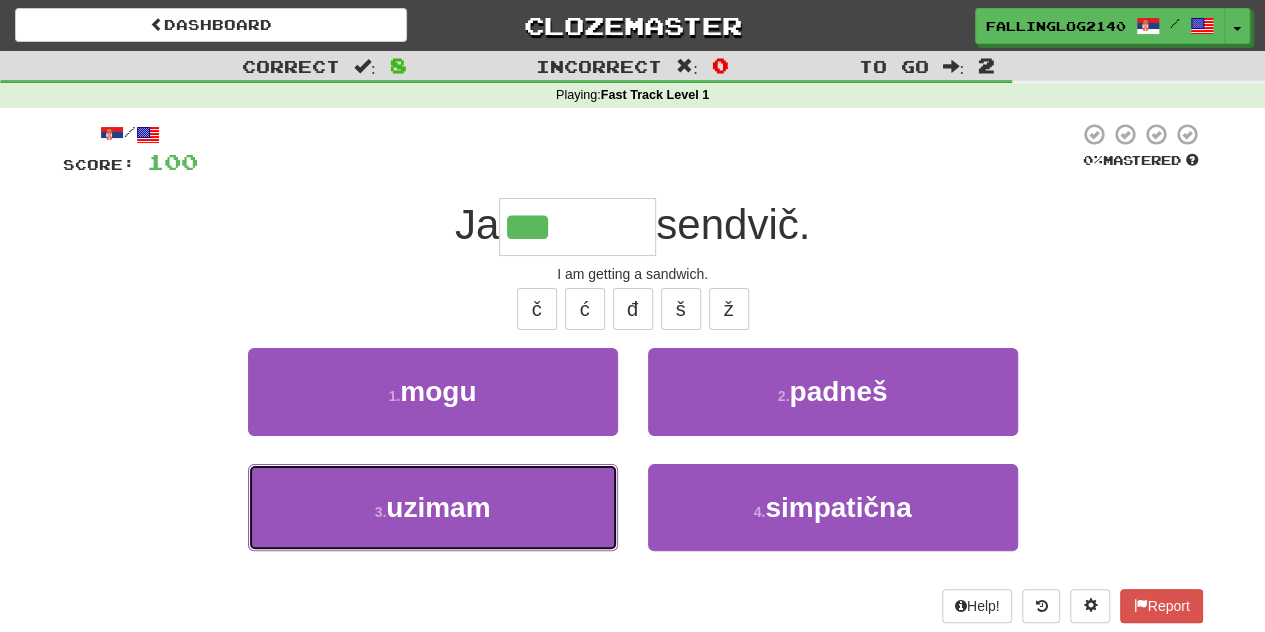 click on "3 . uzimam" at bounding box center (433, 507) 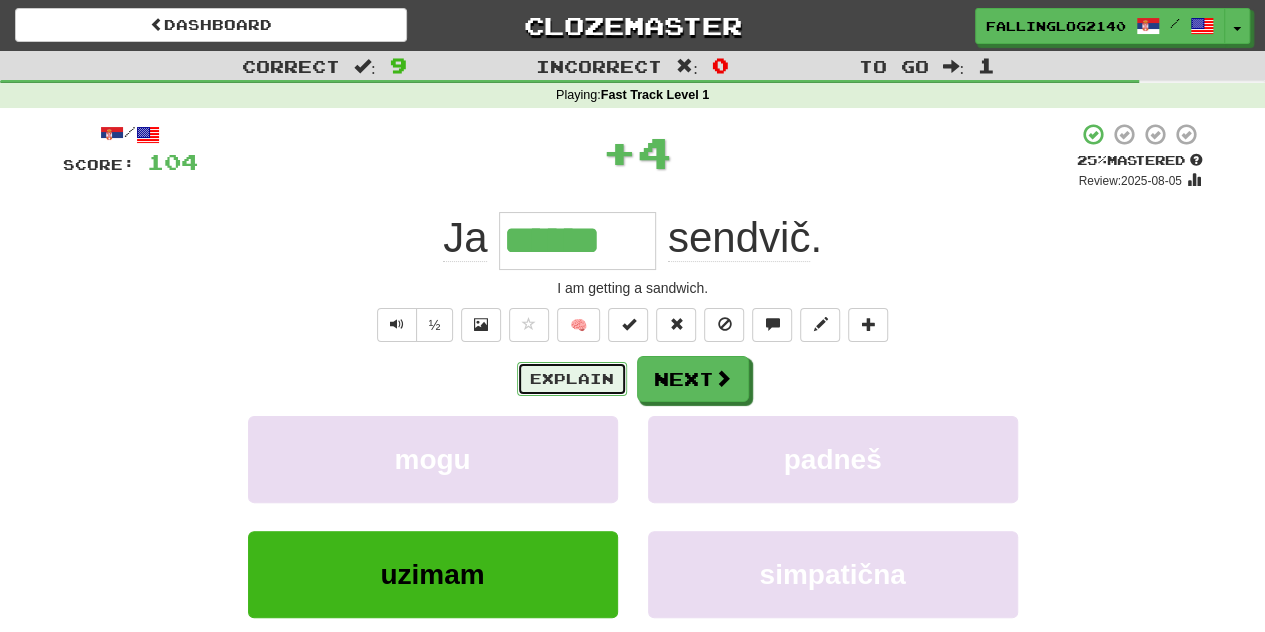 click on "Explain" at bounding box center [572, 379] 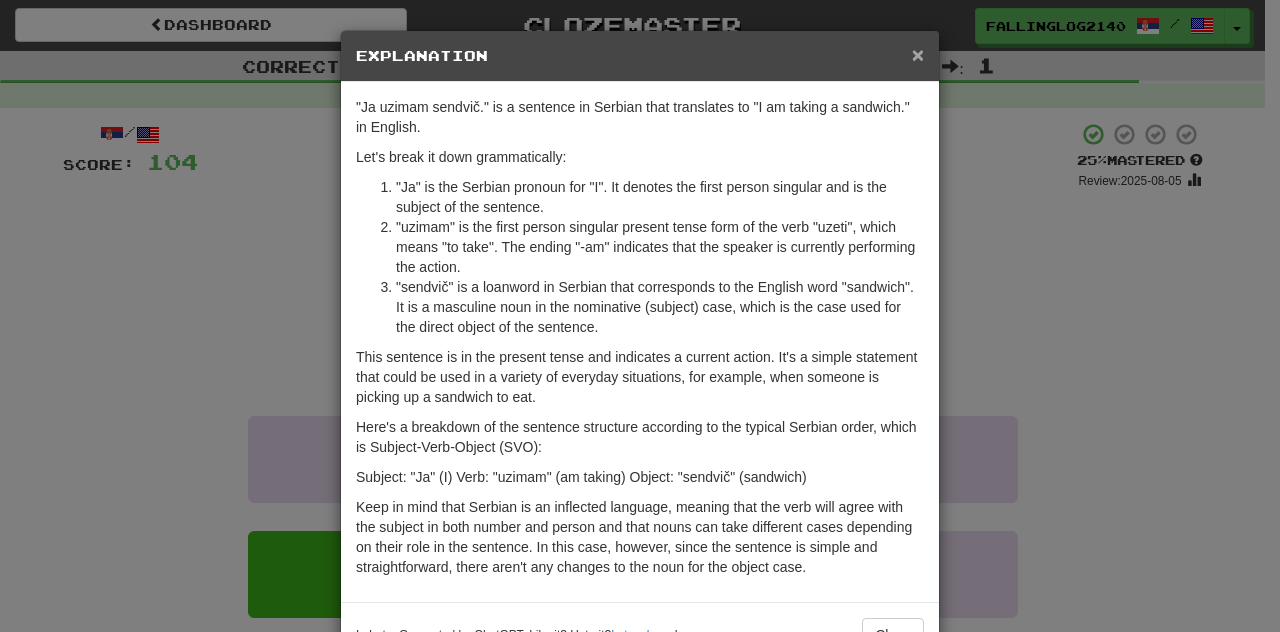 click on "×" at bounding box center (918, 54) 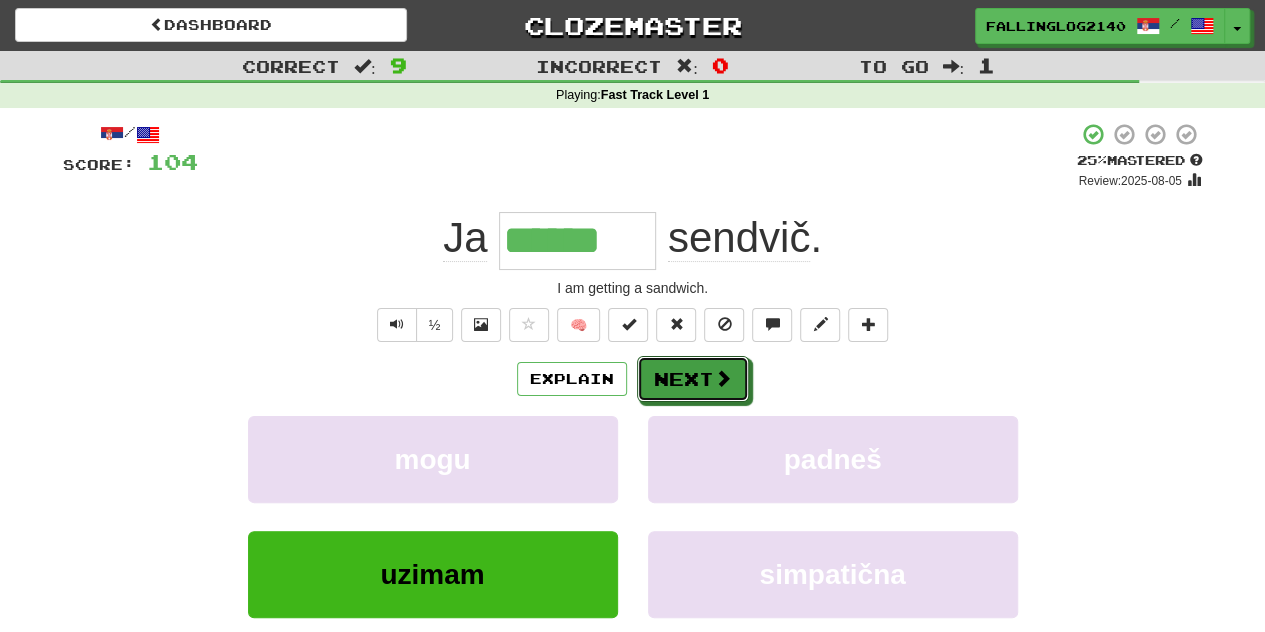 click on "Next" at bounding box center (693, 379) 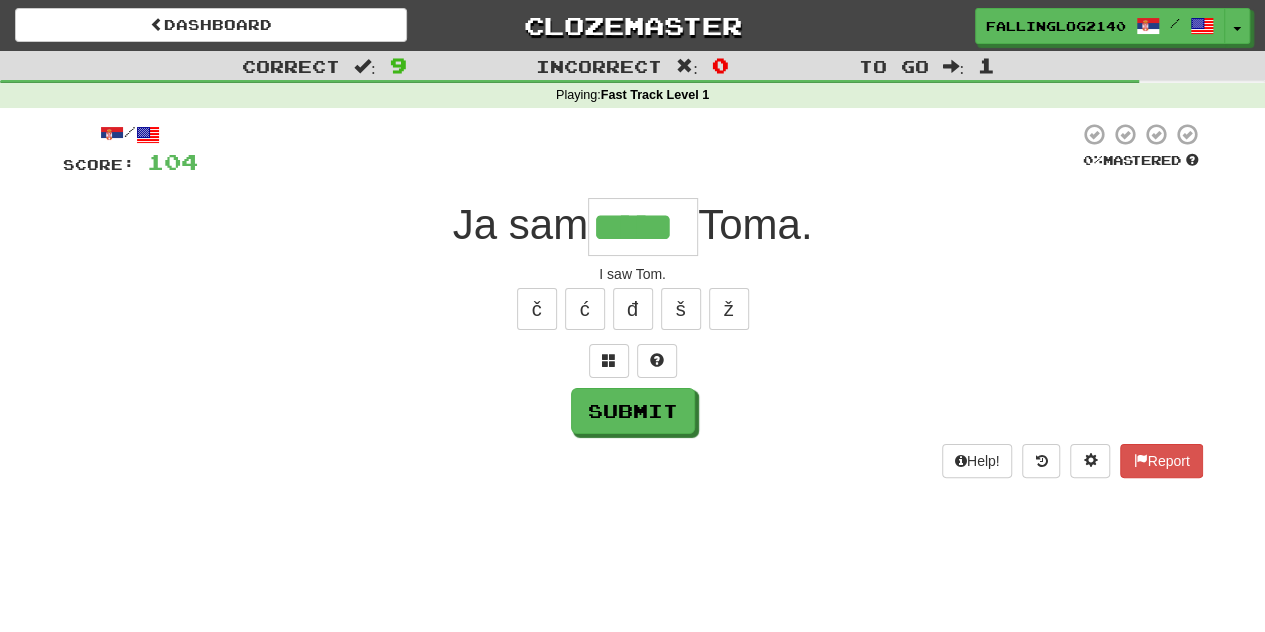 type on "*****" 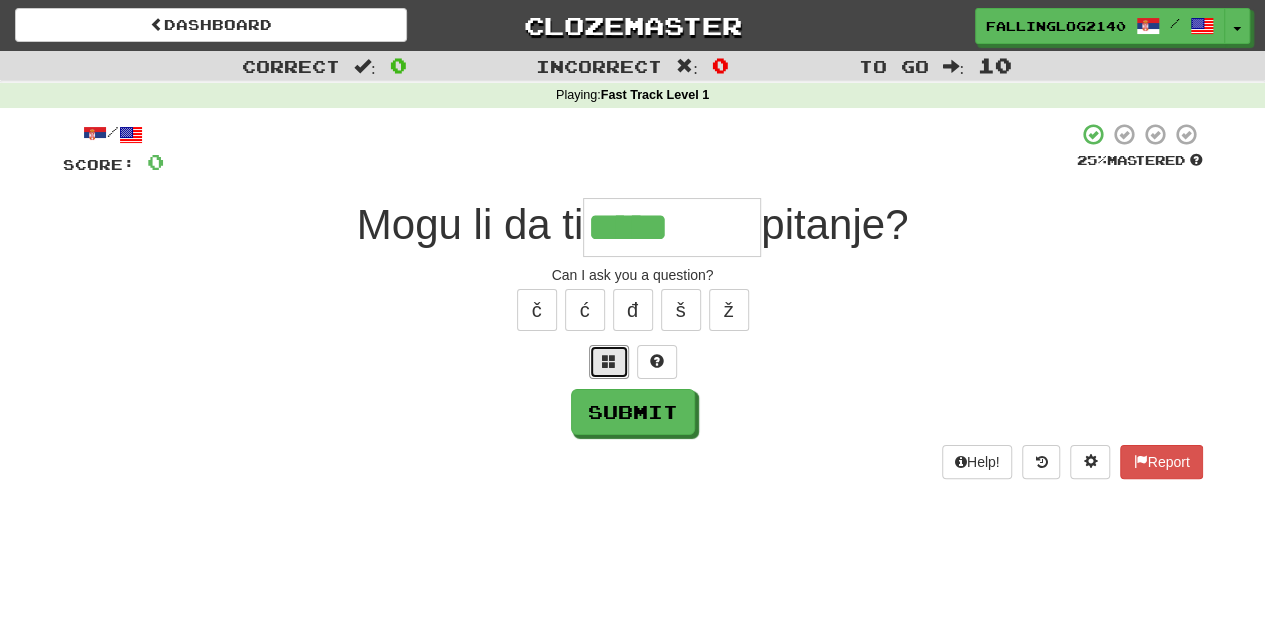 click at bounding box center (609, 361) 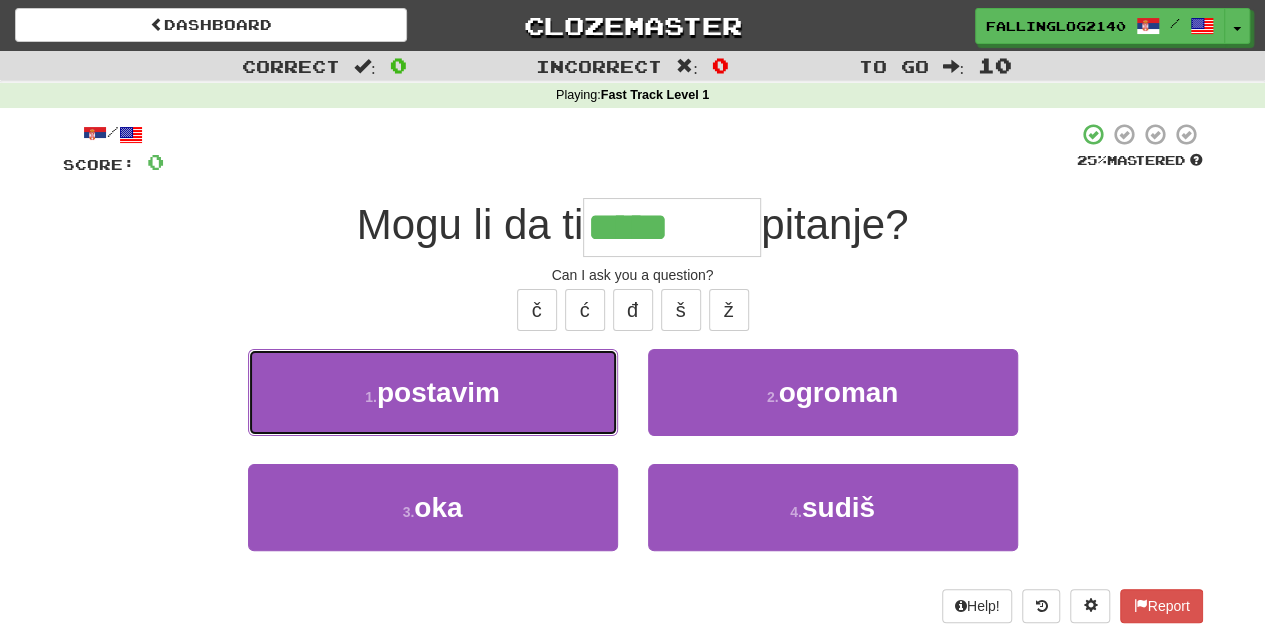 click on "1 . postavim" at bounding box center [433, 392] 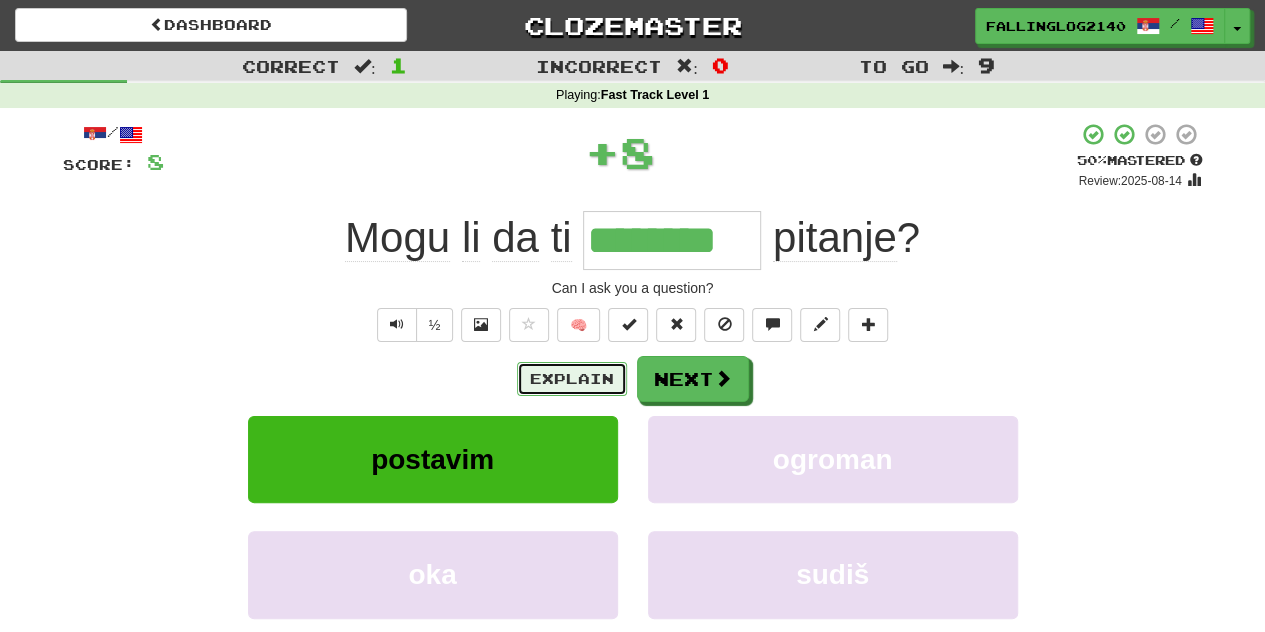 click on "Explain" at bounding box center (572, 379) 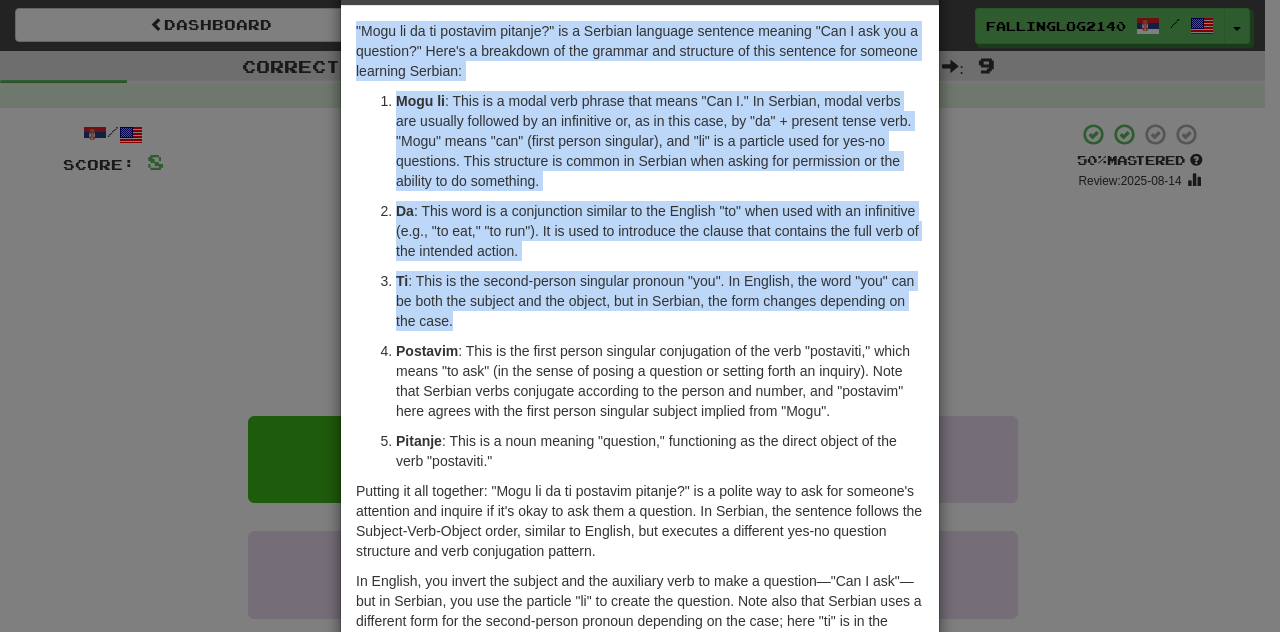 scroll, scrollTop: 186, scrollLeft: 0, axis: vertical 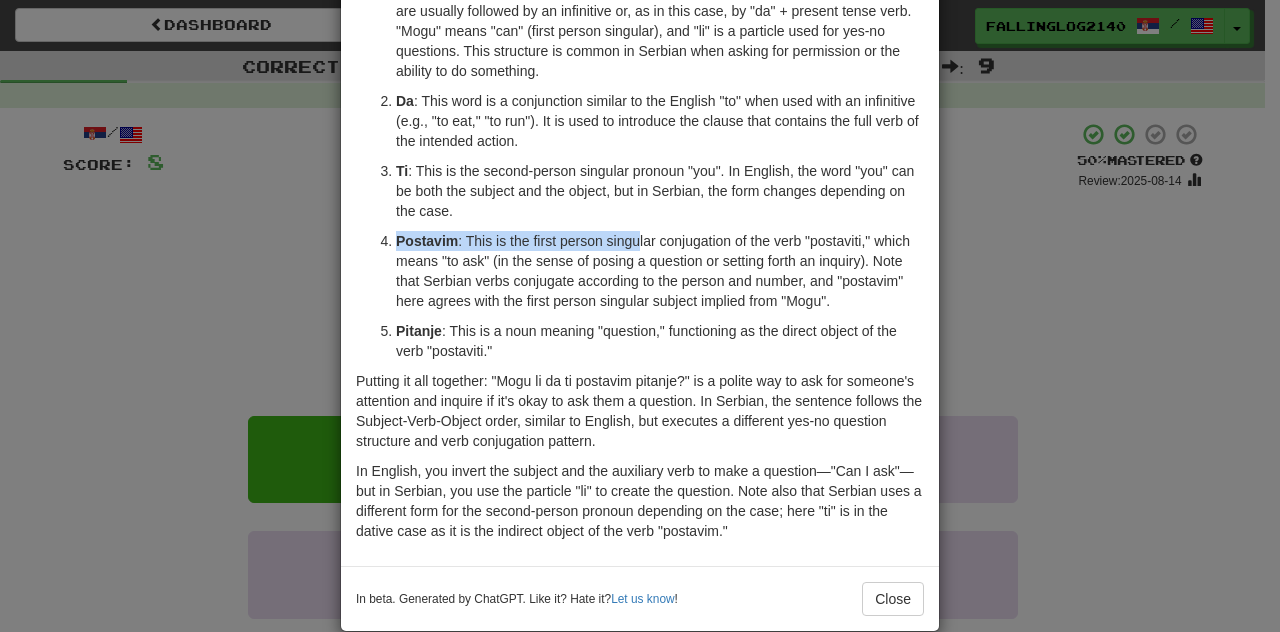 drag, startPoint x: 392, startPoint y: 427, endPoint x: 633, endPoint y: 233, distance: 309.38165 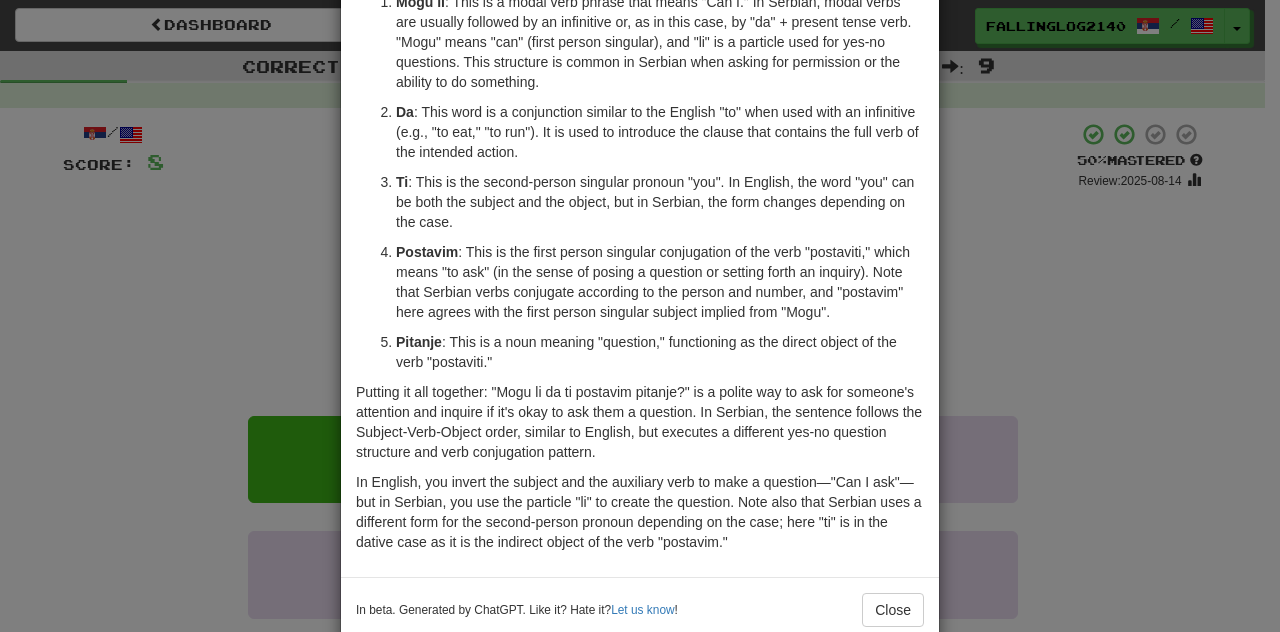 scroll, scrollTop: 176, scrollLeft: 0, axis: vertical 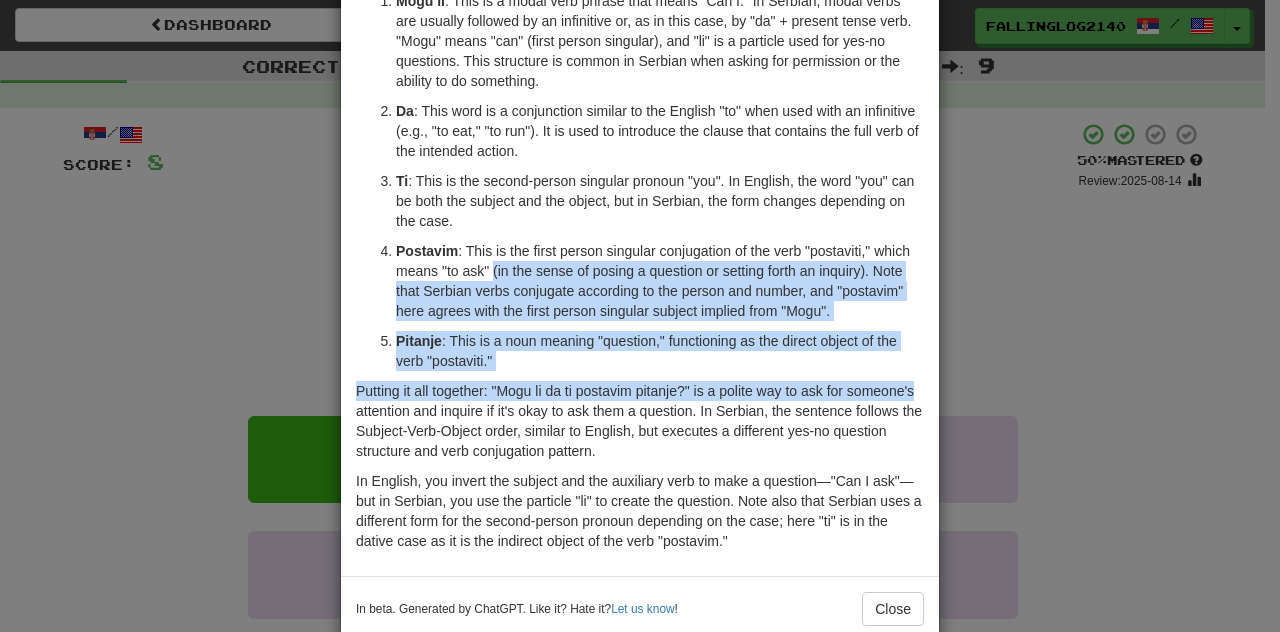 drag, startPoint x: 484, startPoint y: 268, endPoint x: 907, endPoint y: 371, distance: 435.35962 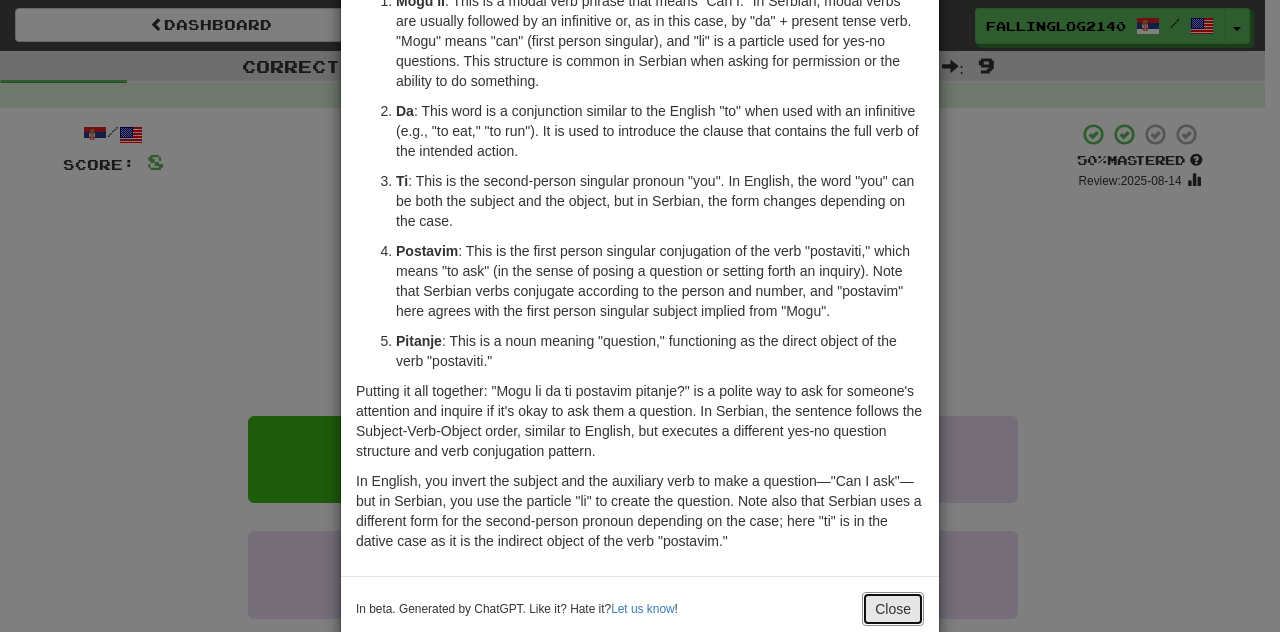 click on "Close" at bounding box center (893, 609) 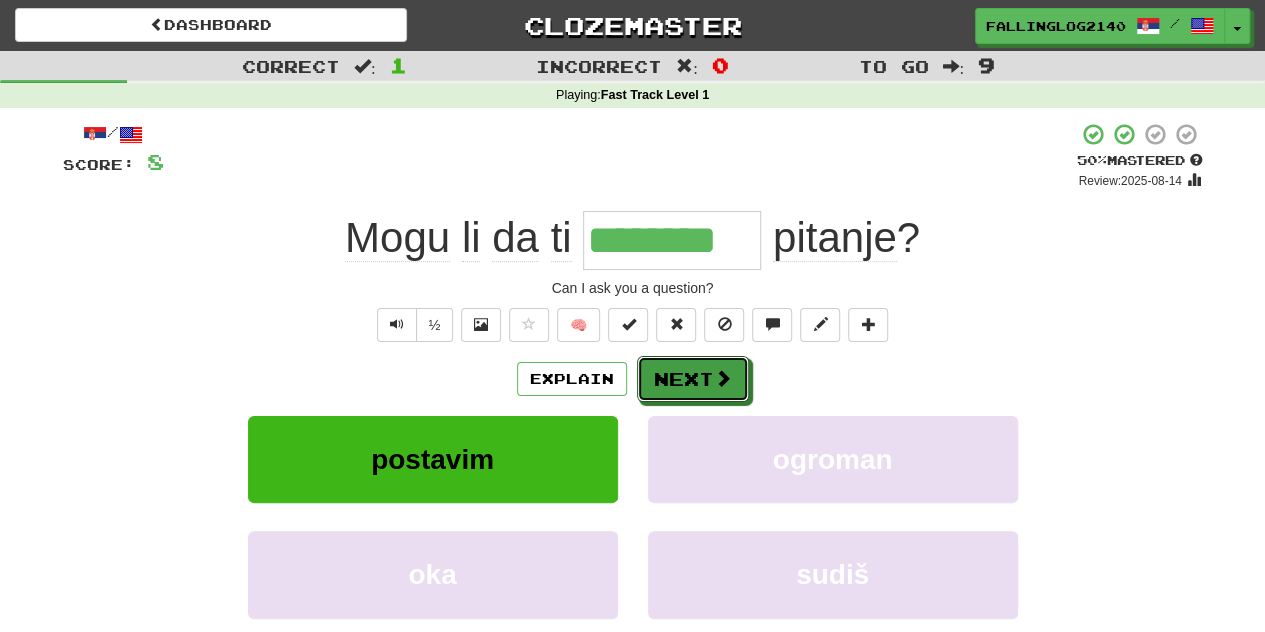 click at bounding box center [723, 378] 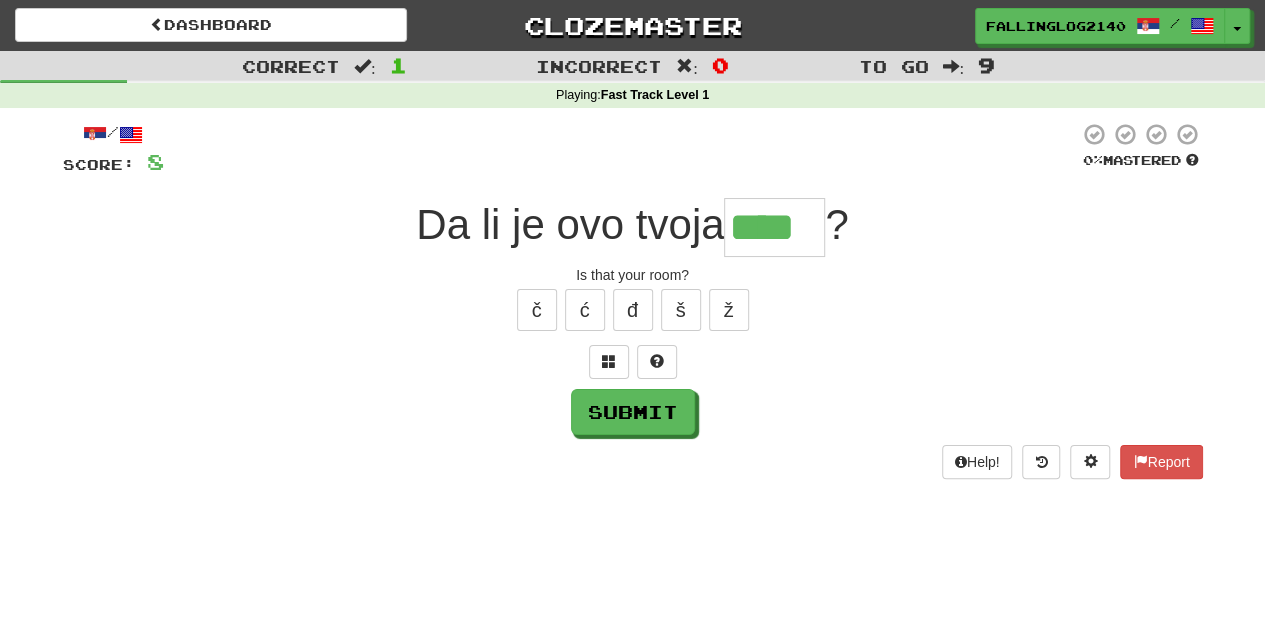 type on "****" 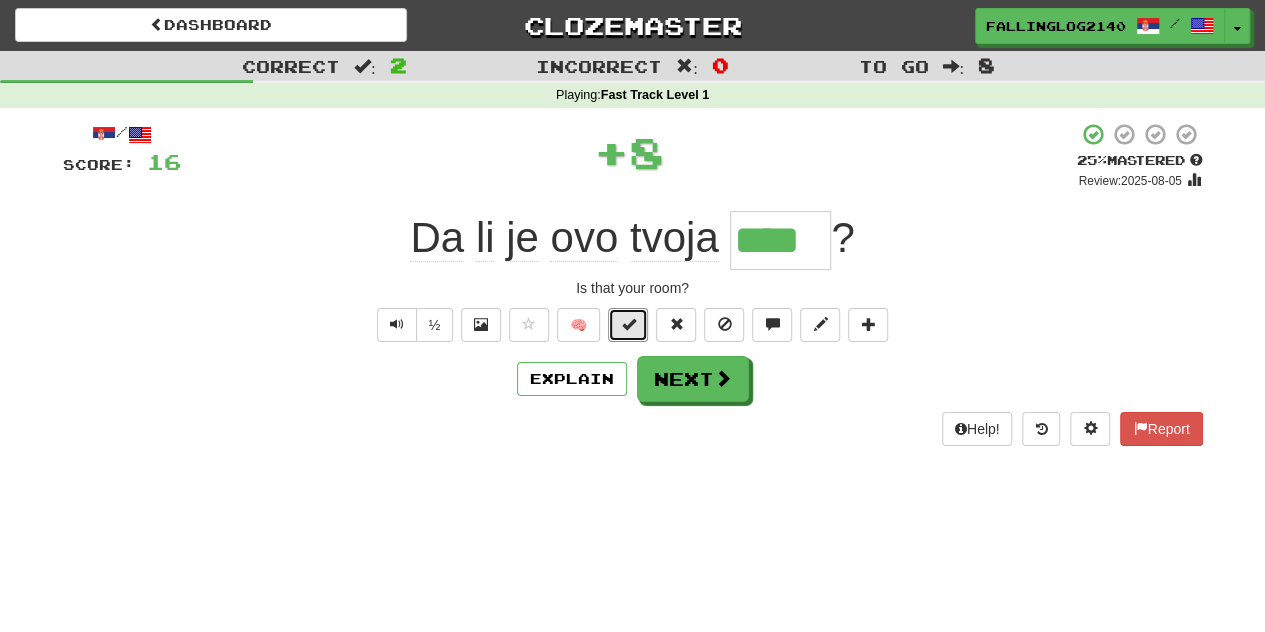 click at bounding box center [628, 325] 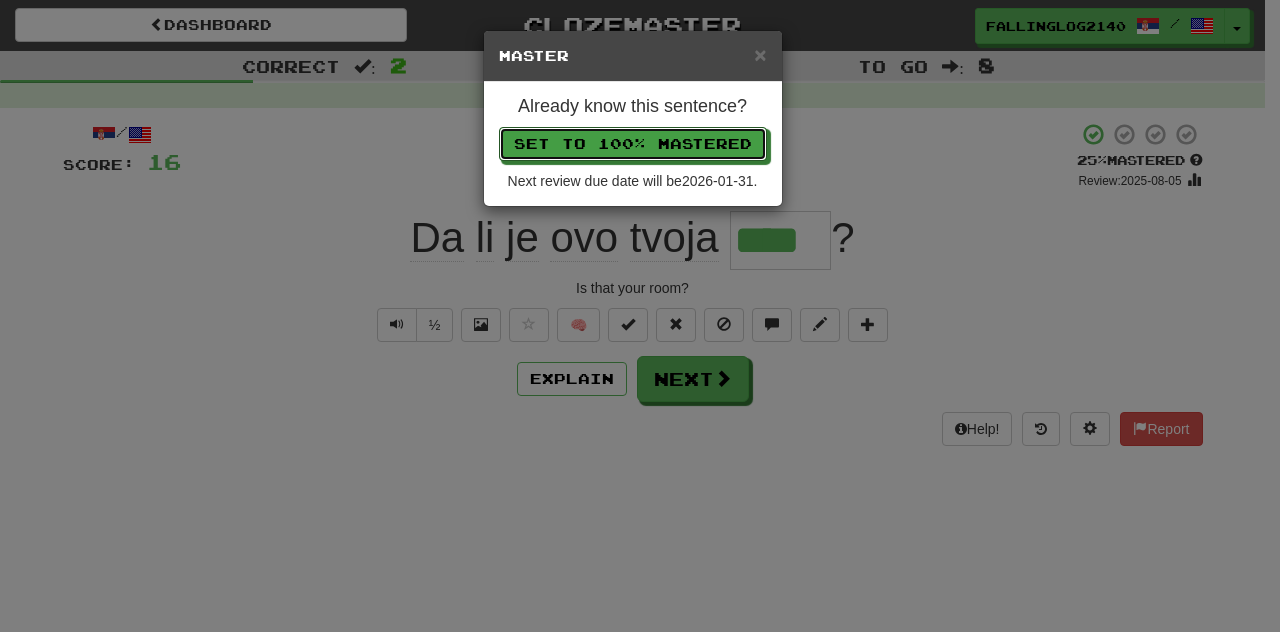 click on "Set to 100% Mastered" at bounding box center [633, 144] 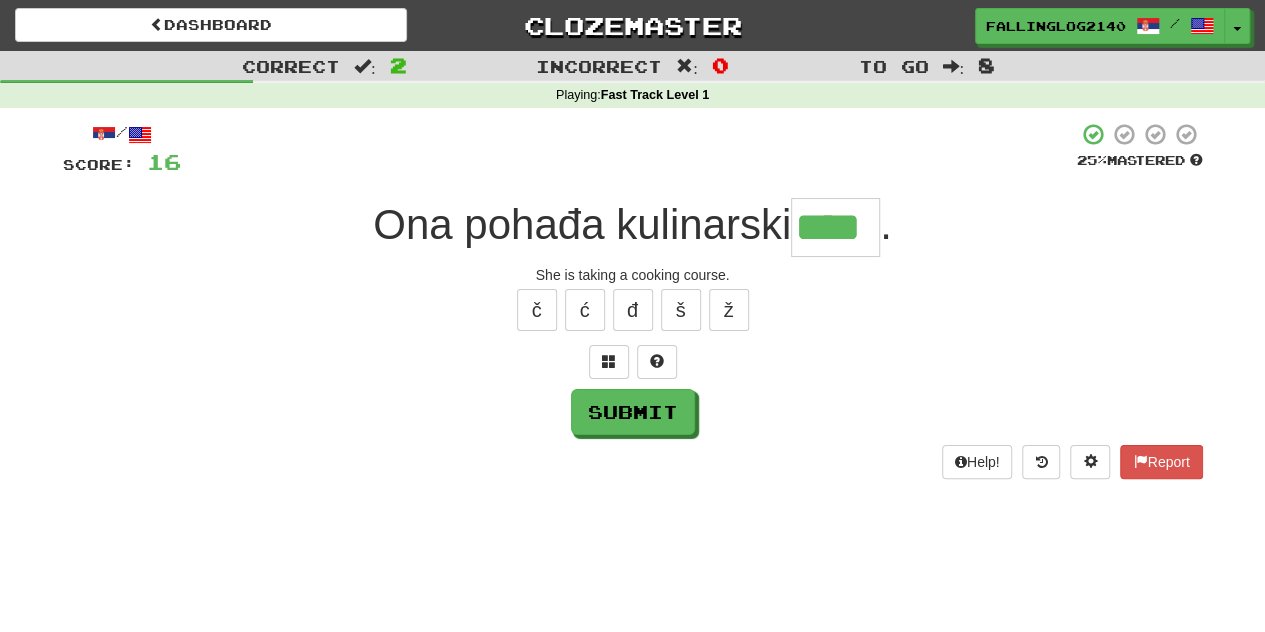 type on "****" 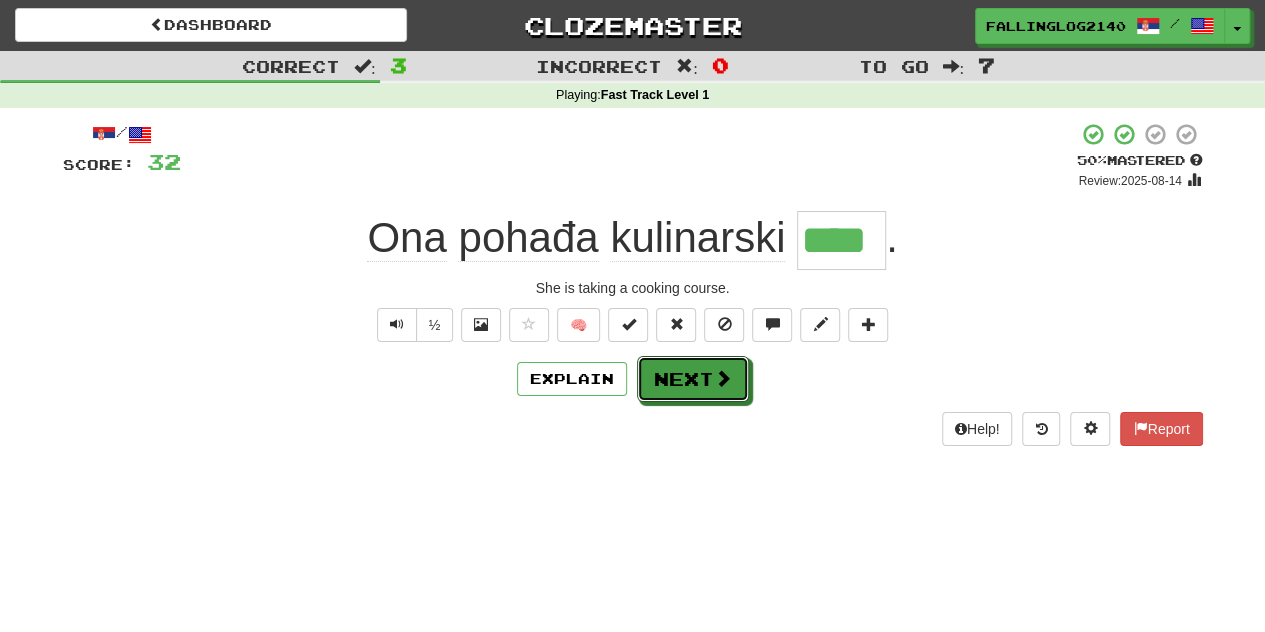 click on "Next" at bounding box center (693, 379) 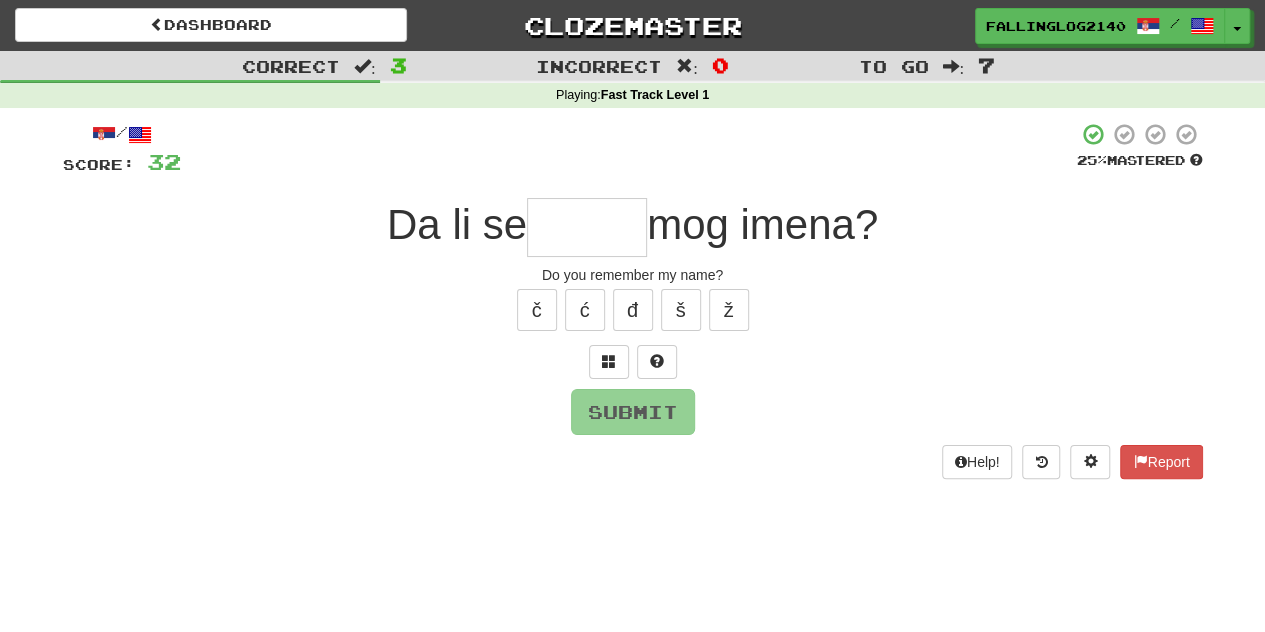 type on "*" 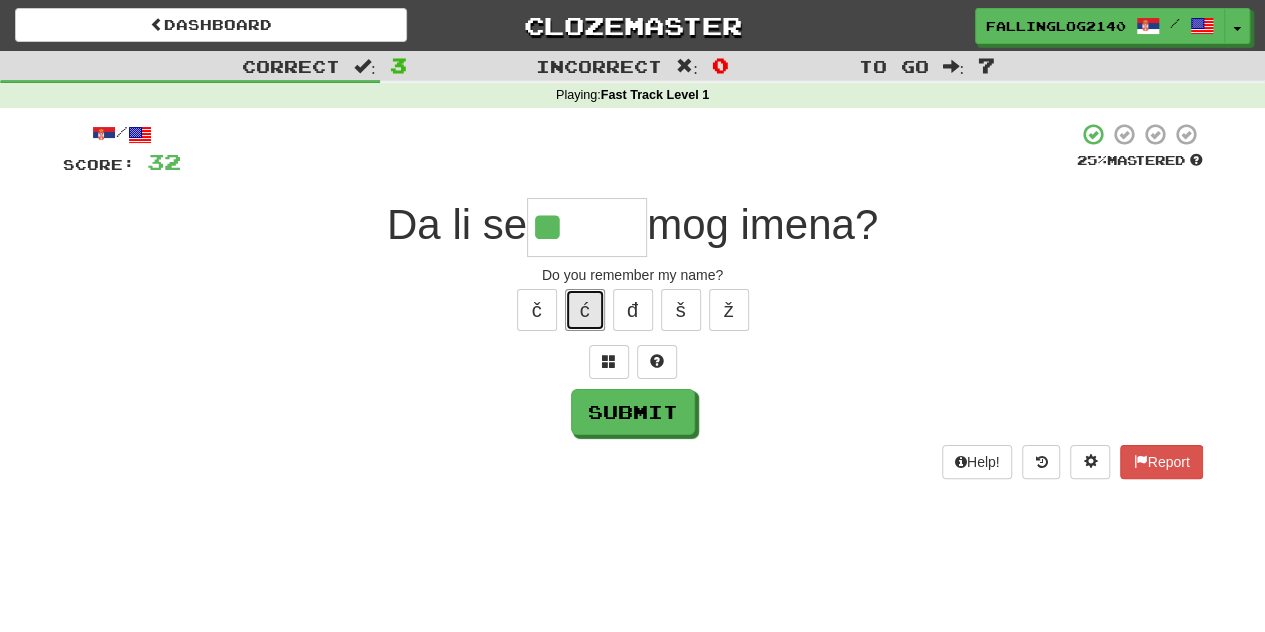 click on "ć" at bounding box center [585, 310] 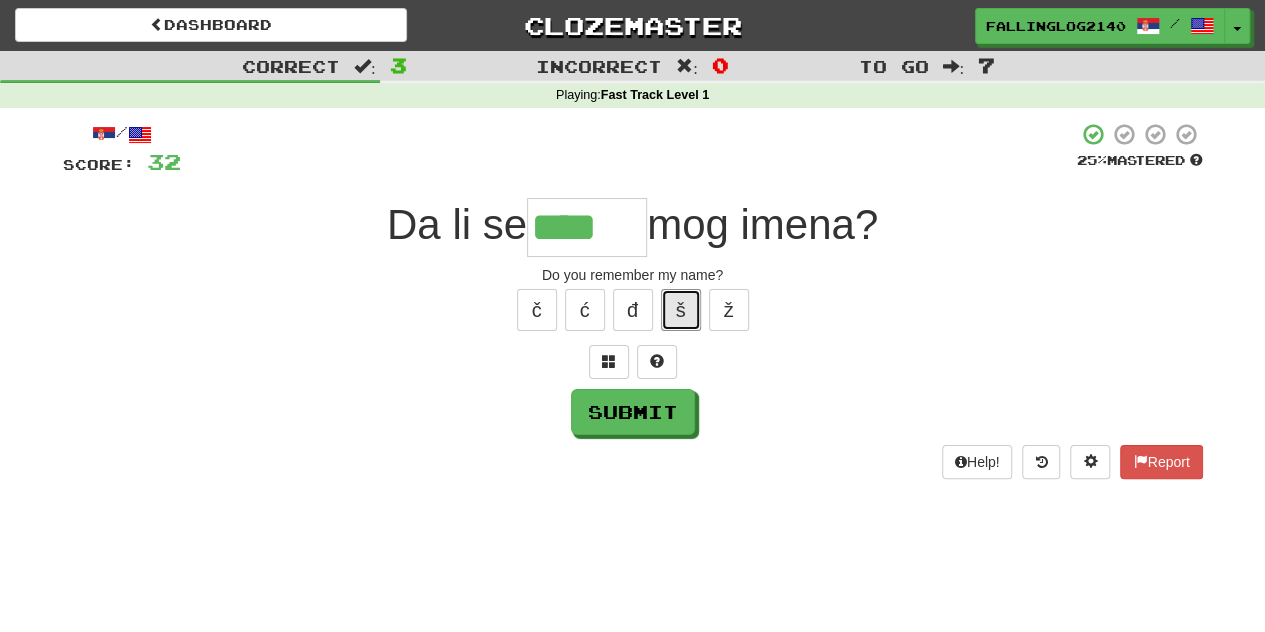 click on "š" at bounding box center [681, 310] 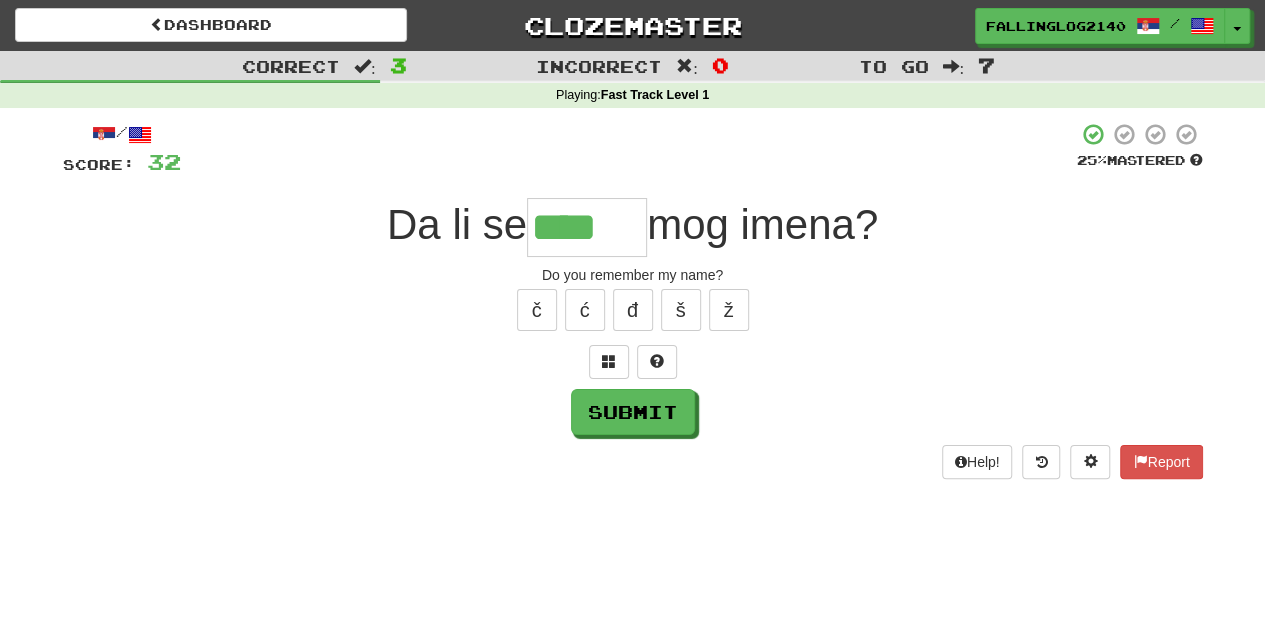 type on "*****" 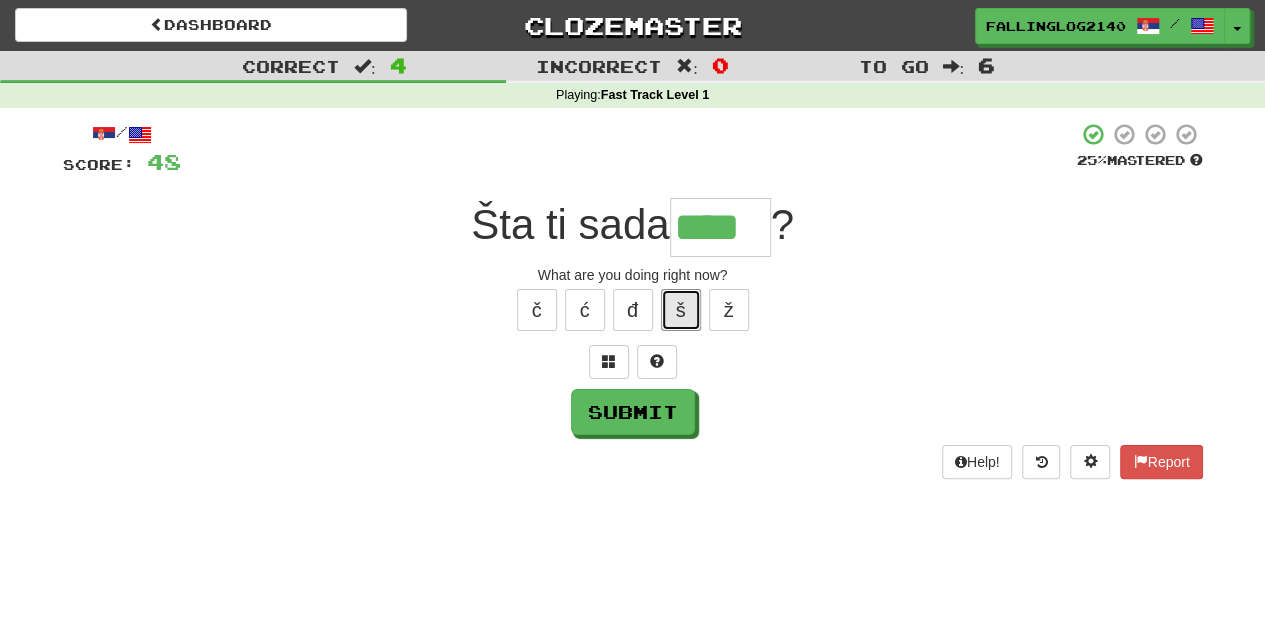 click on "š" at bounding box center [681, 310] 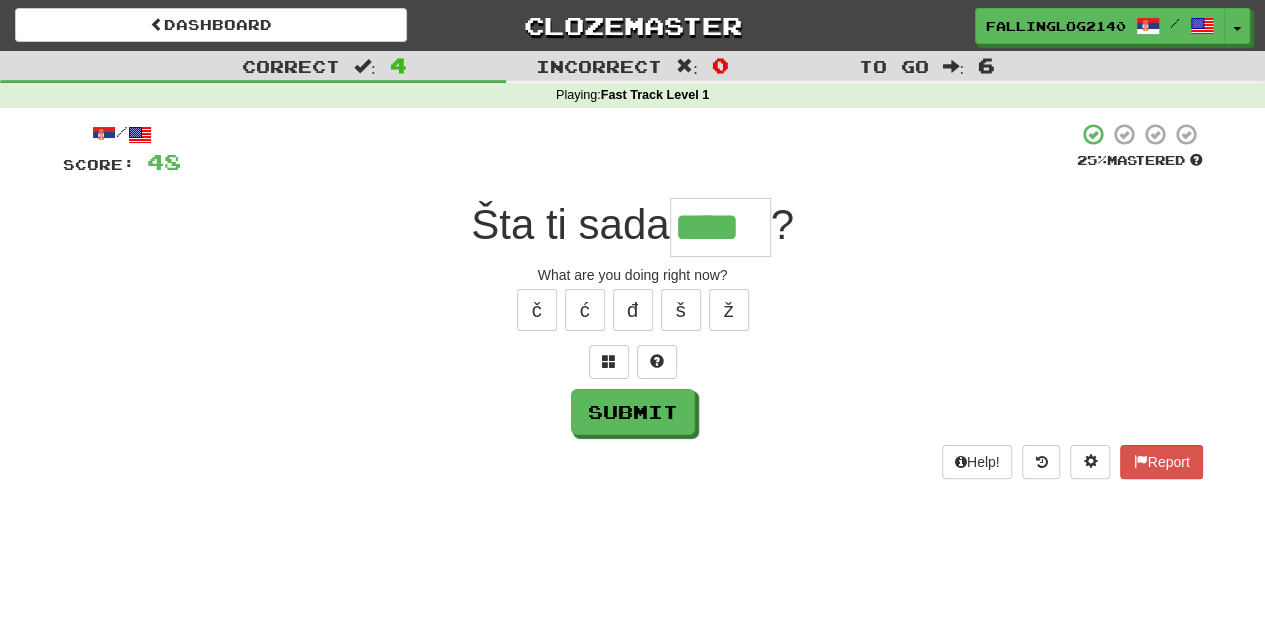 type on "*****" 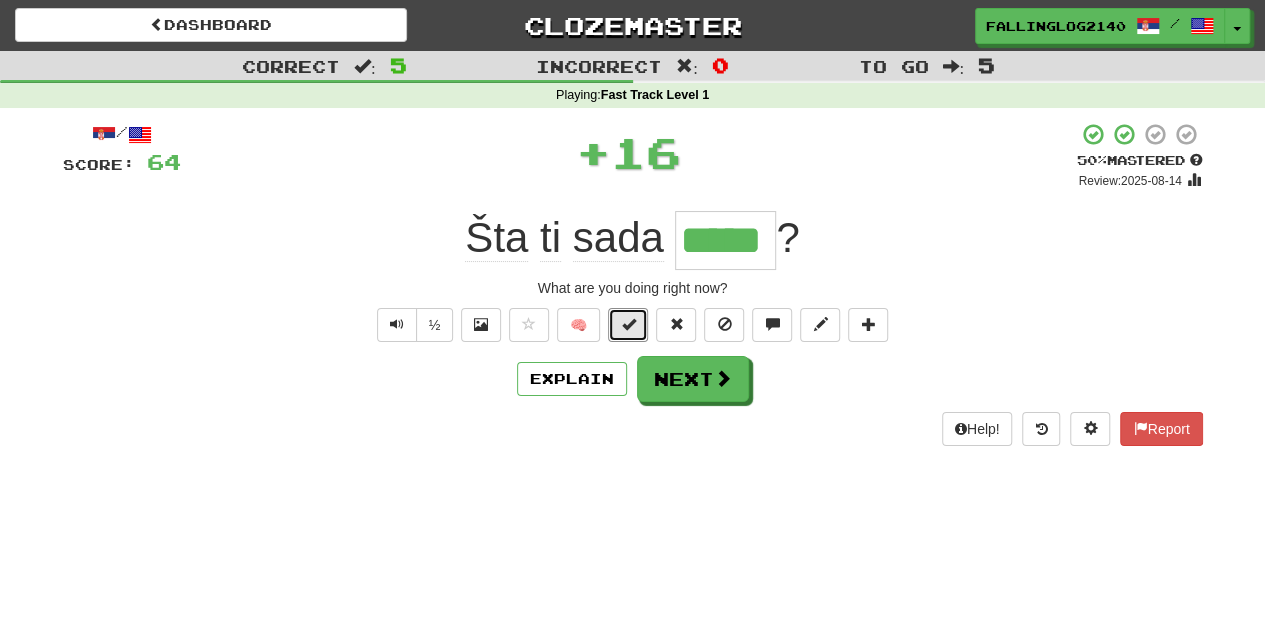 click at bounding box center (628, 324) 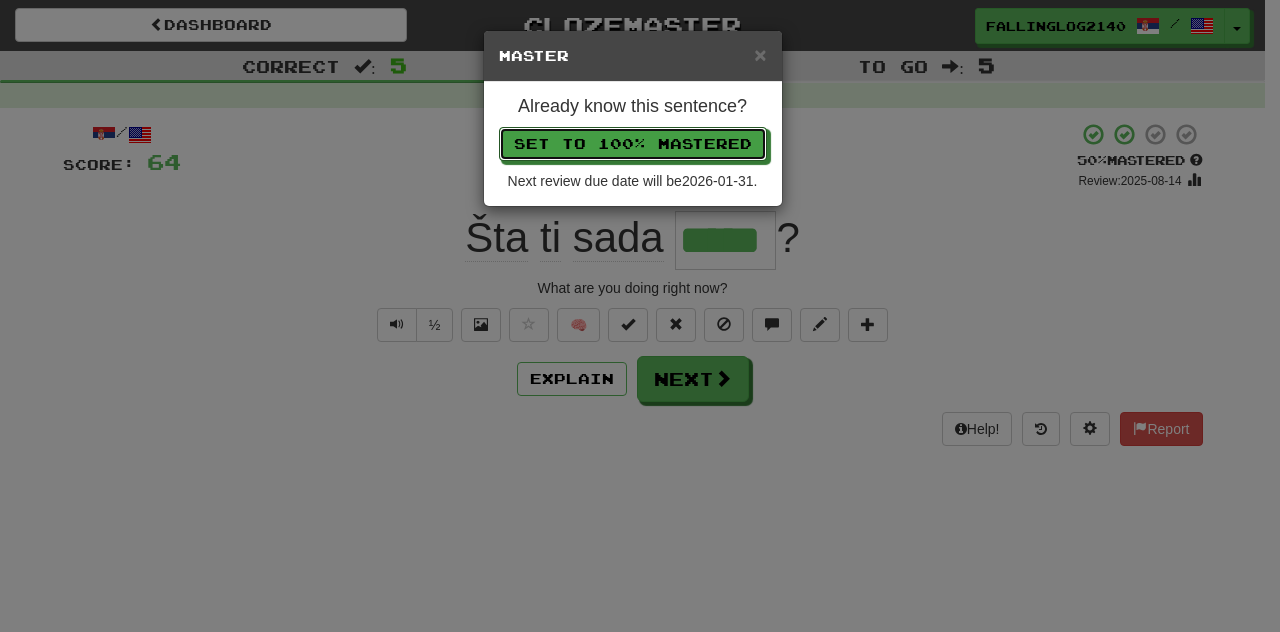 click on "Set to 100% Mastered" at bounding box center (633, 144) 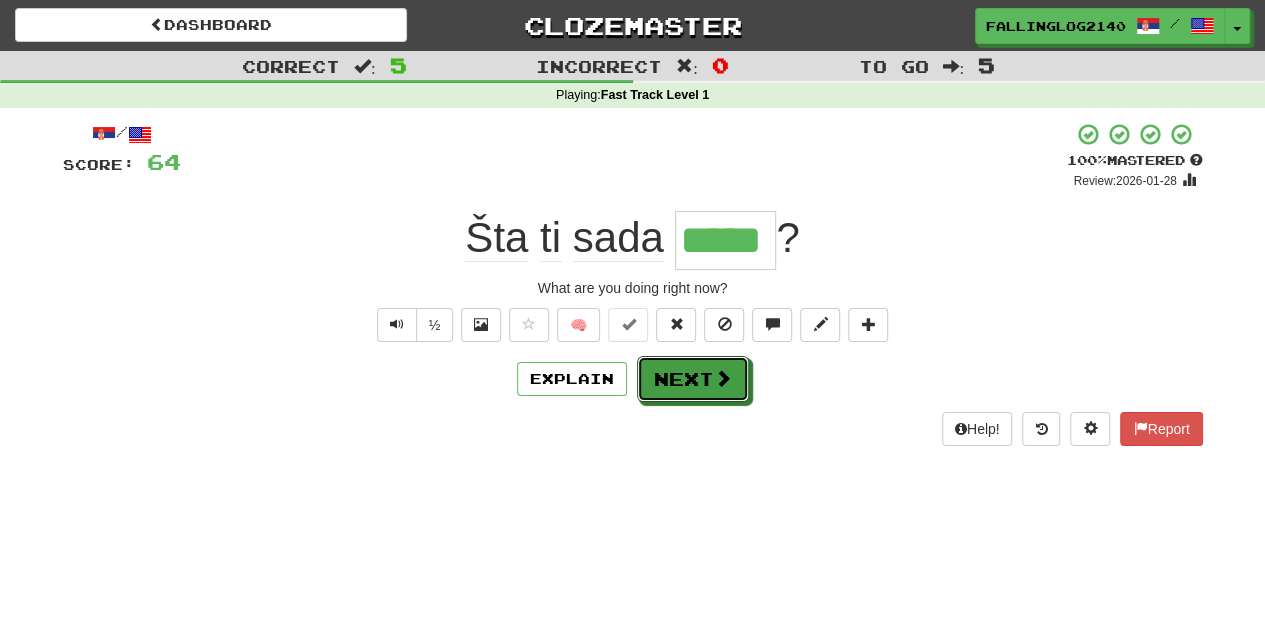 click on "Next" at bounding box center (693, 379) 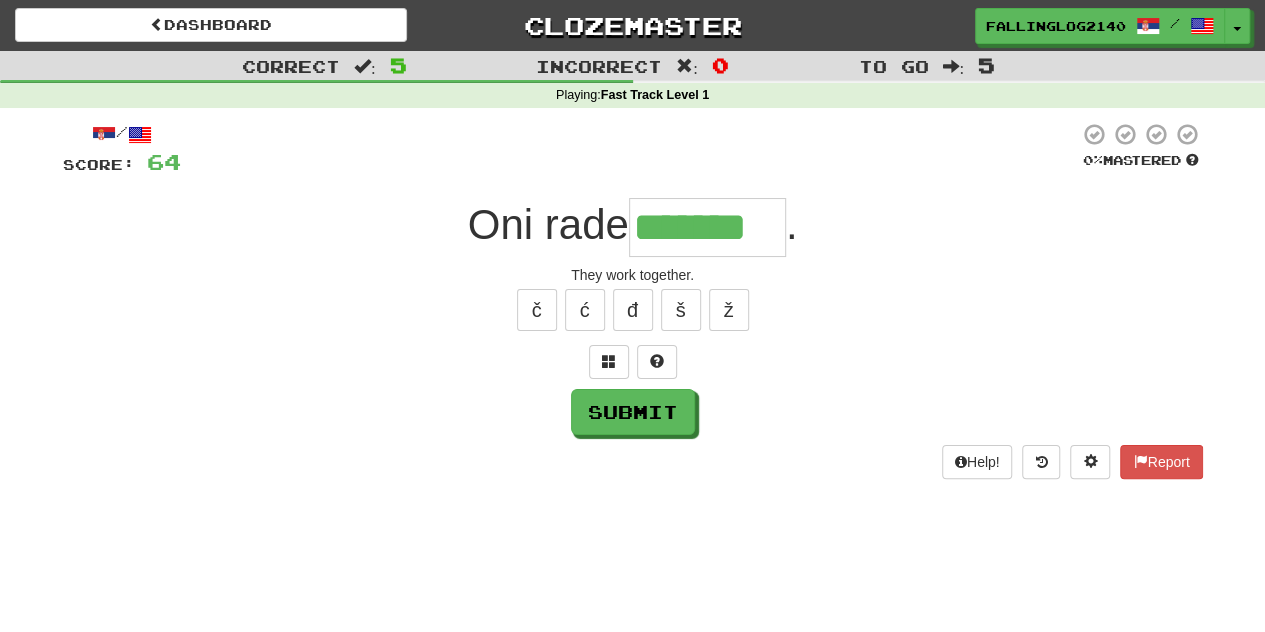 type on "*******" 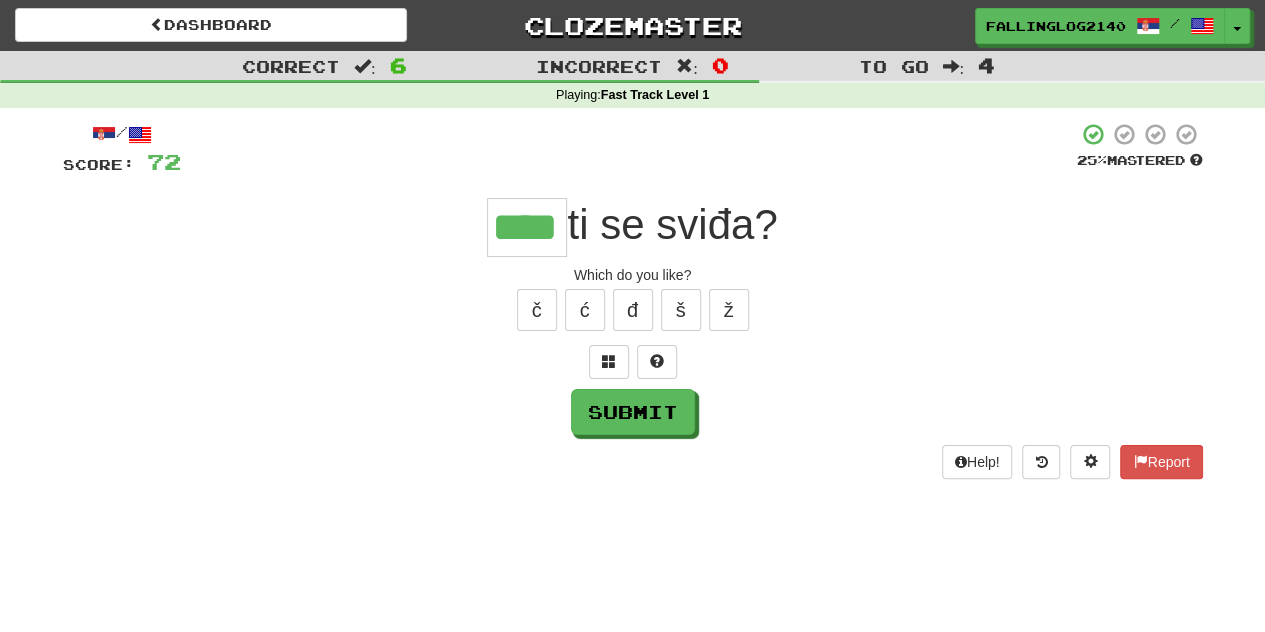 type on "****" 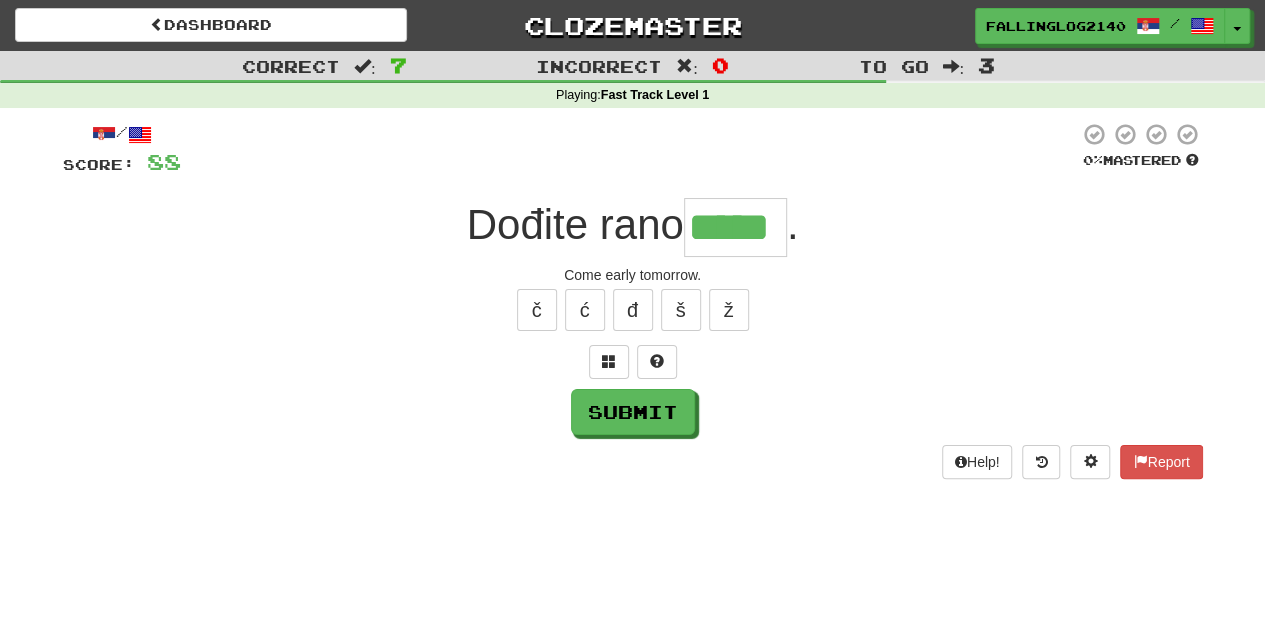 type on "*****" 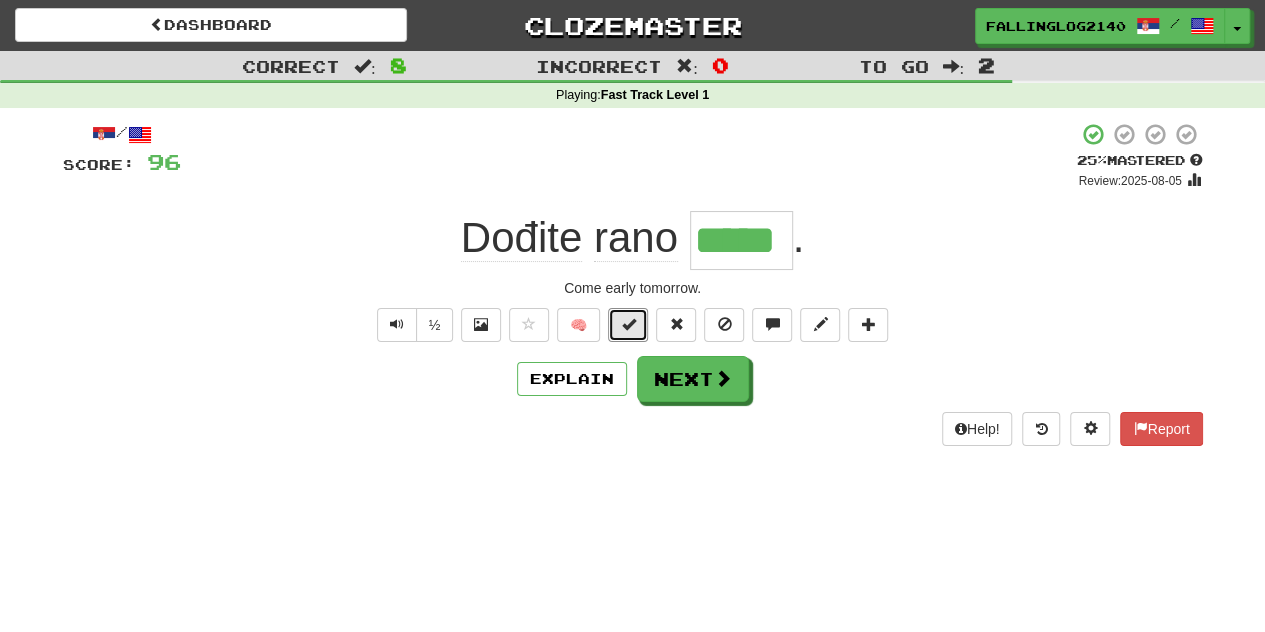 click at bounding box center (628, 324) 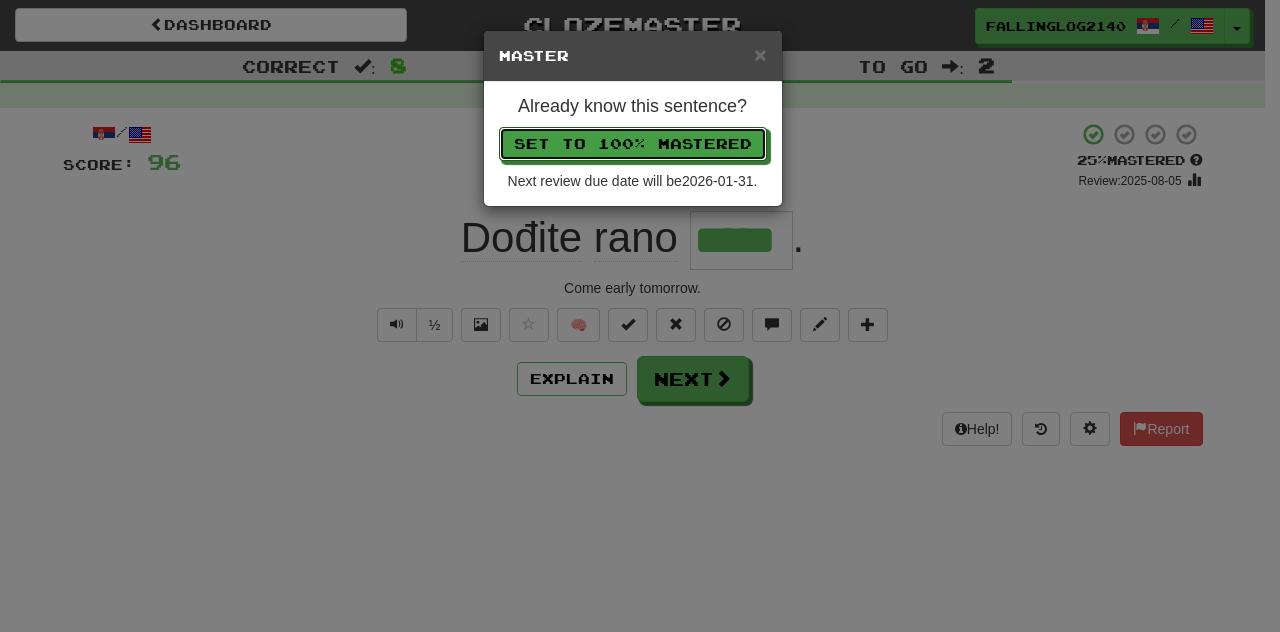 click on "Set to 100% Mastered" at bounding box center [633, 144] 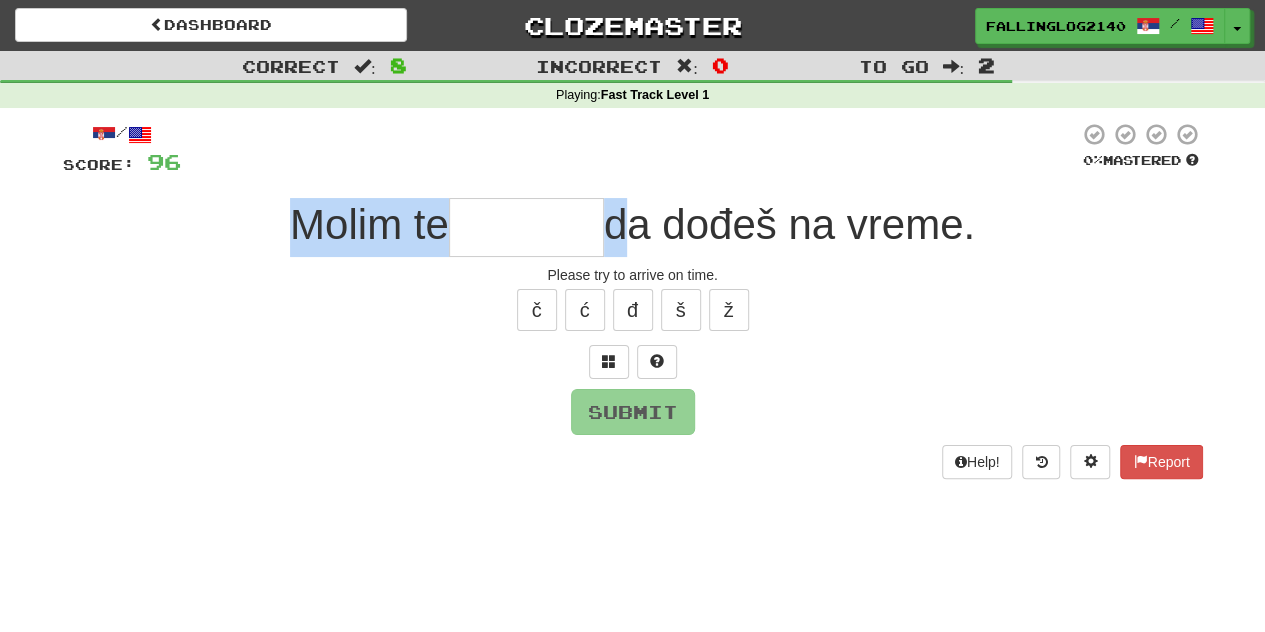drag, startPoint x: 622, startPoint y: 232, endPoint x: 284, endPoint y: 230, distance: 338.00592 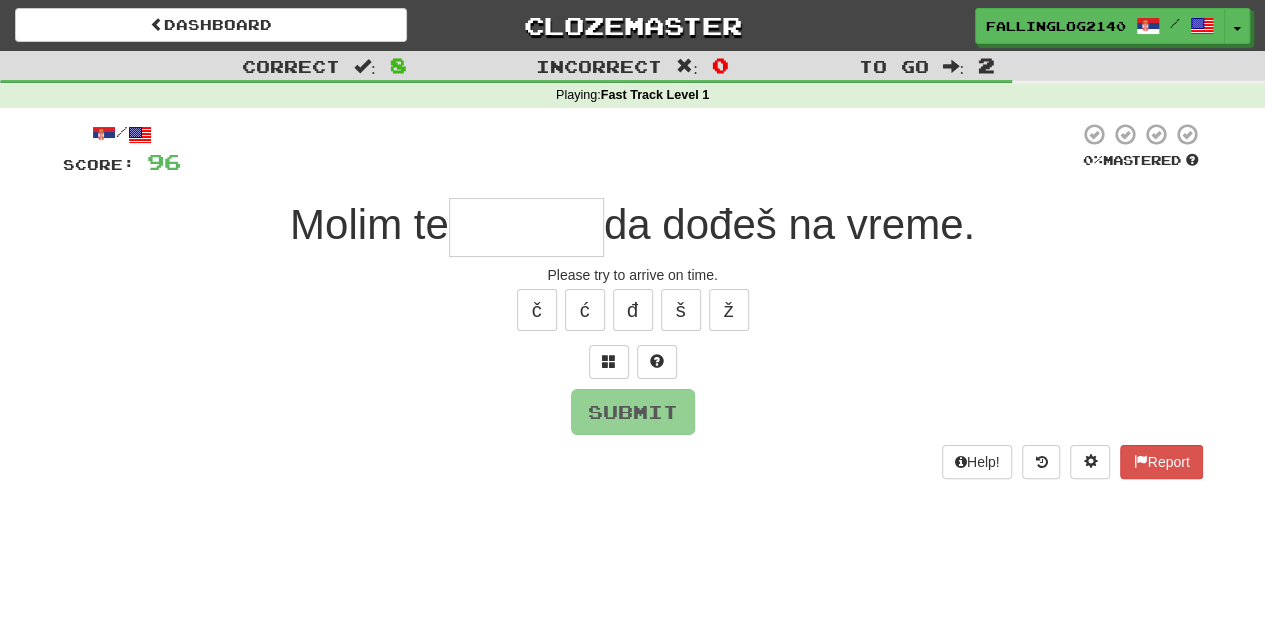 drag, startPoint x: 284, startPoint y: 230, endPoint x: 269, endPoint y: 233, distance: 15.297058 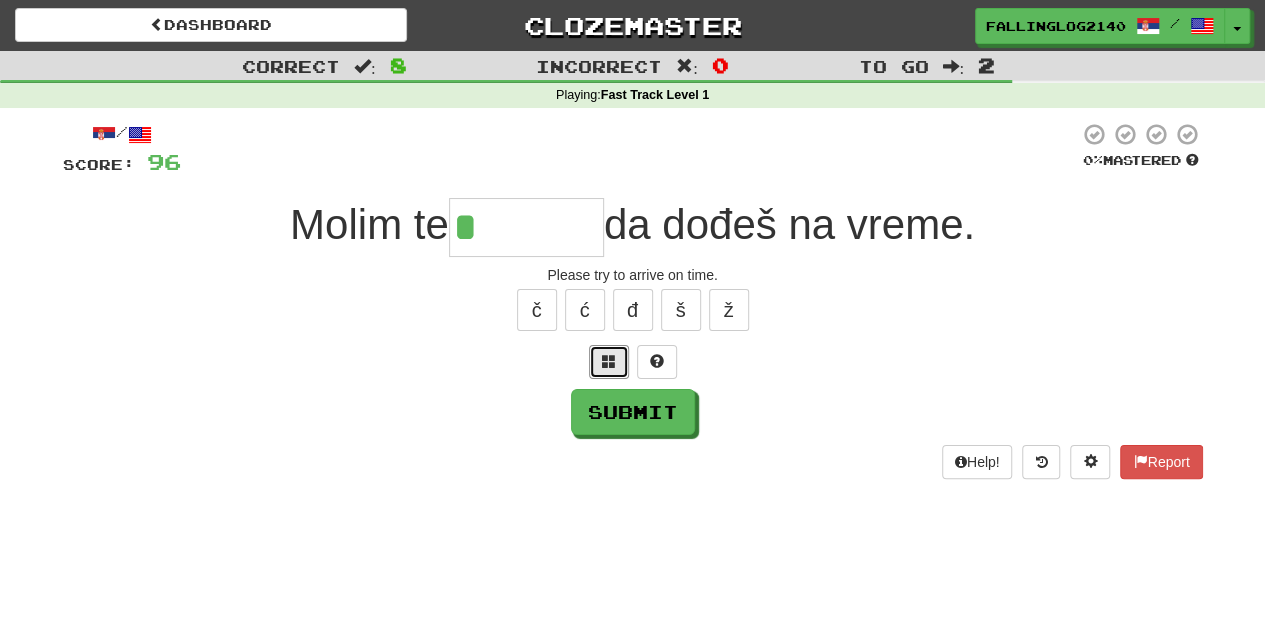 click at bounding box center (609, 361) 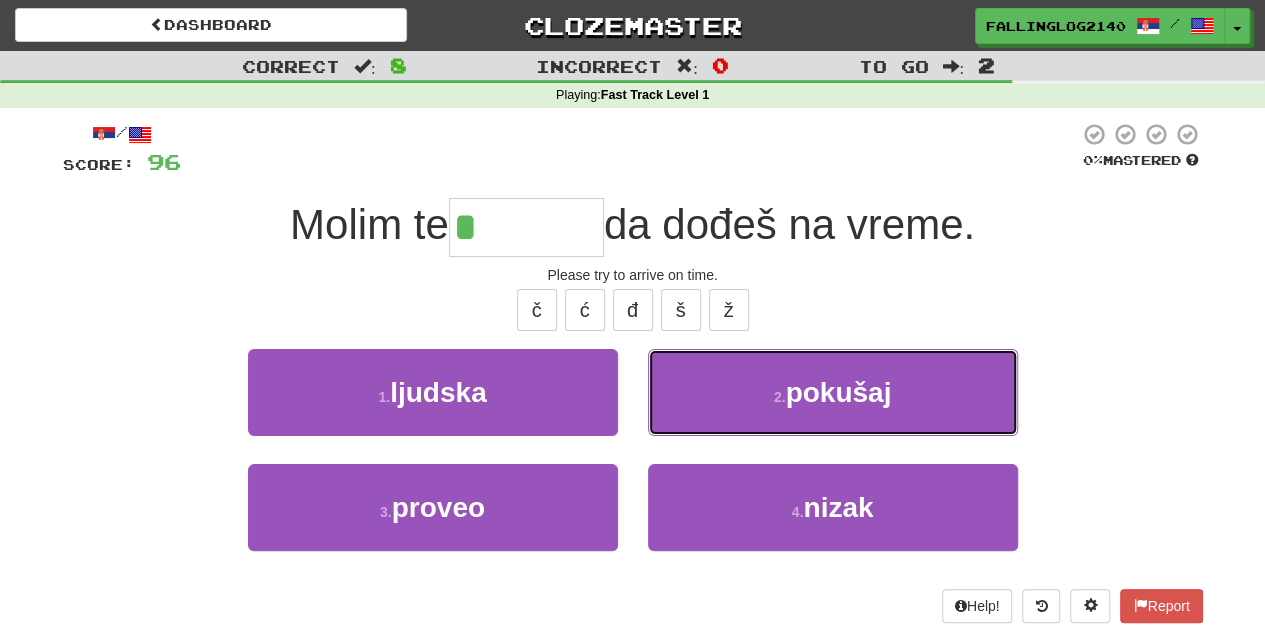 click on "2 . pokušaj" at bounding box center (833, 392) 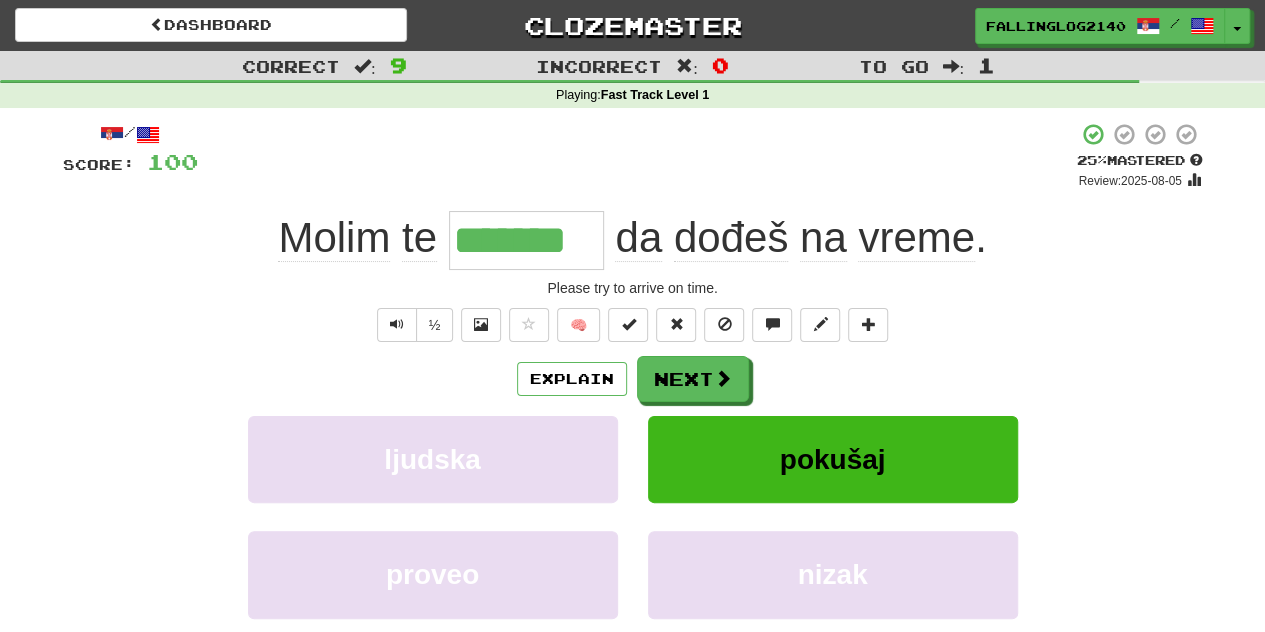 click on "dođeš" at bounding box center [731, 238] 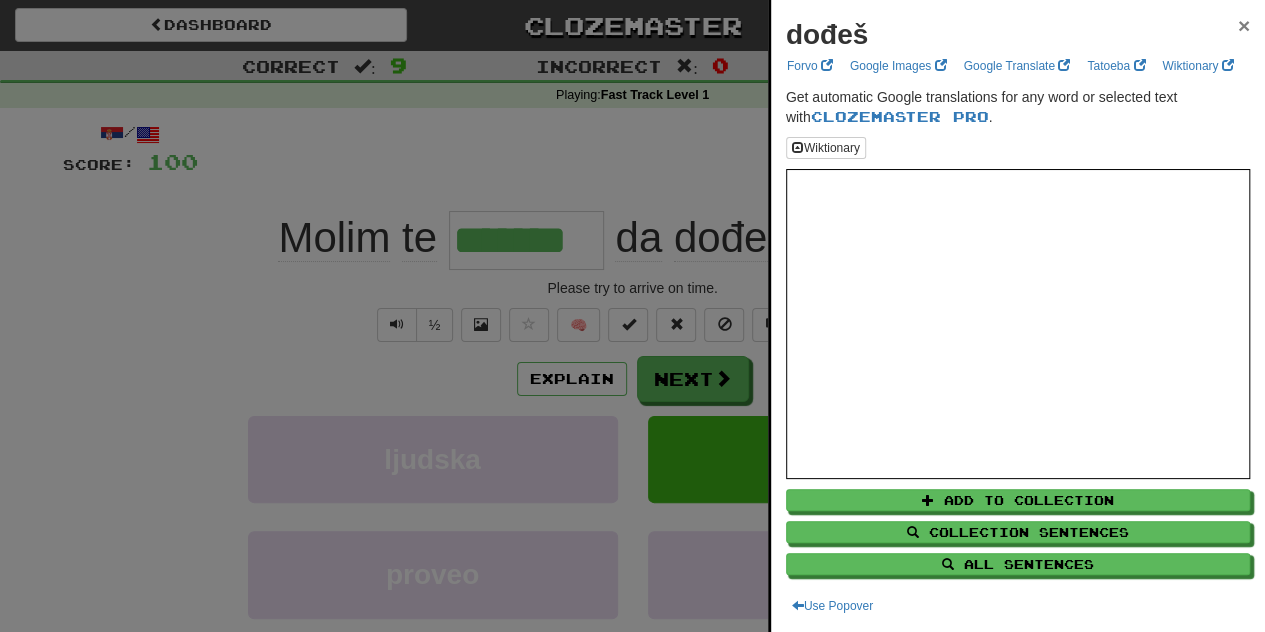 click on "×" at bounding box center [1244, 25] 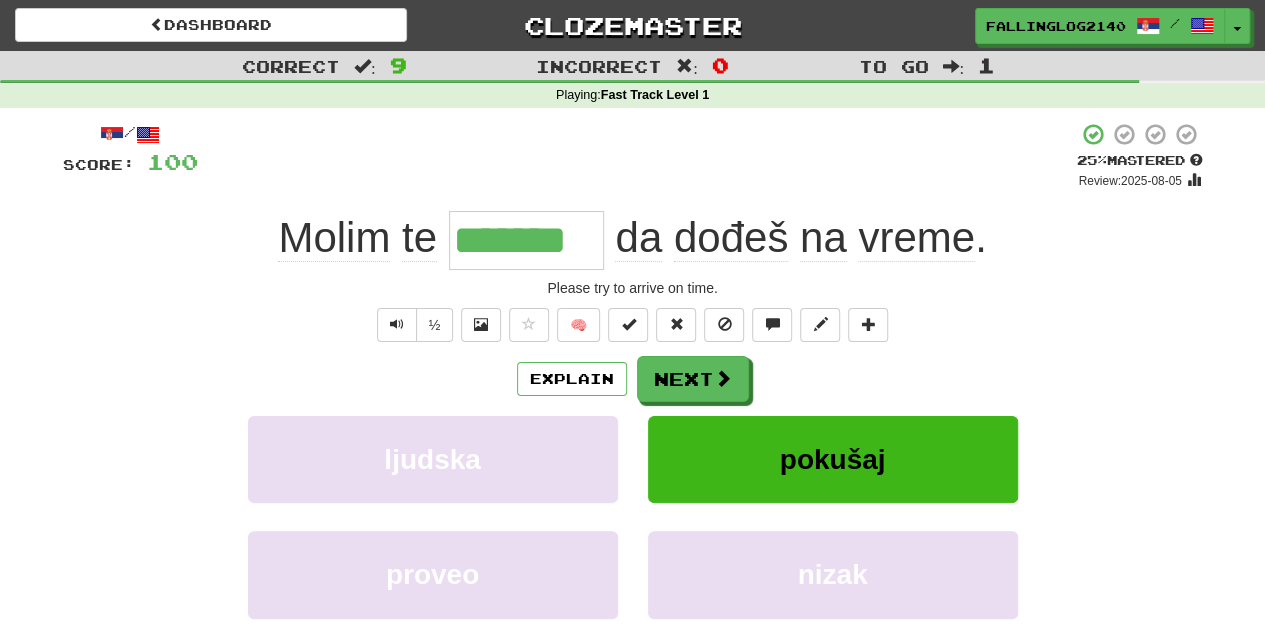 click on "+ 4" at bounding box center (637, 156) 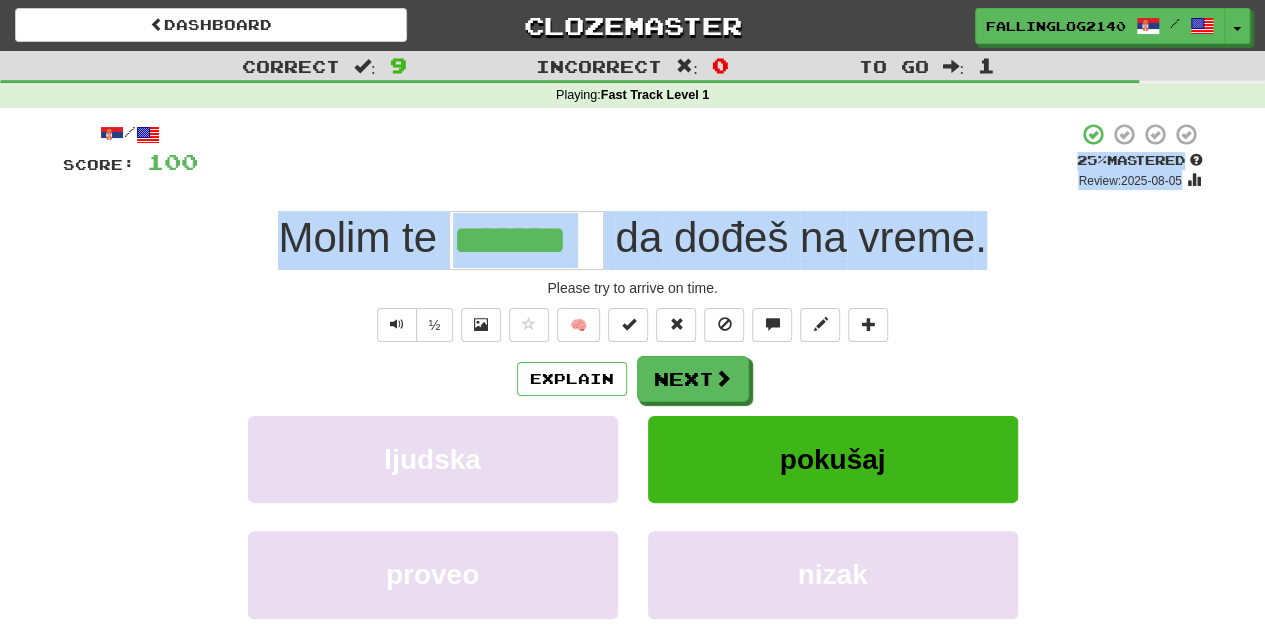 drag, startPoint x: 274, startPoint y: 185, endPoint x: 1000, endPoint y: 223, distance: 726.99384 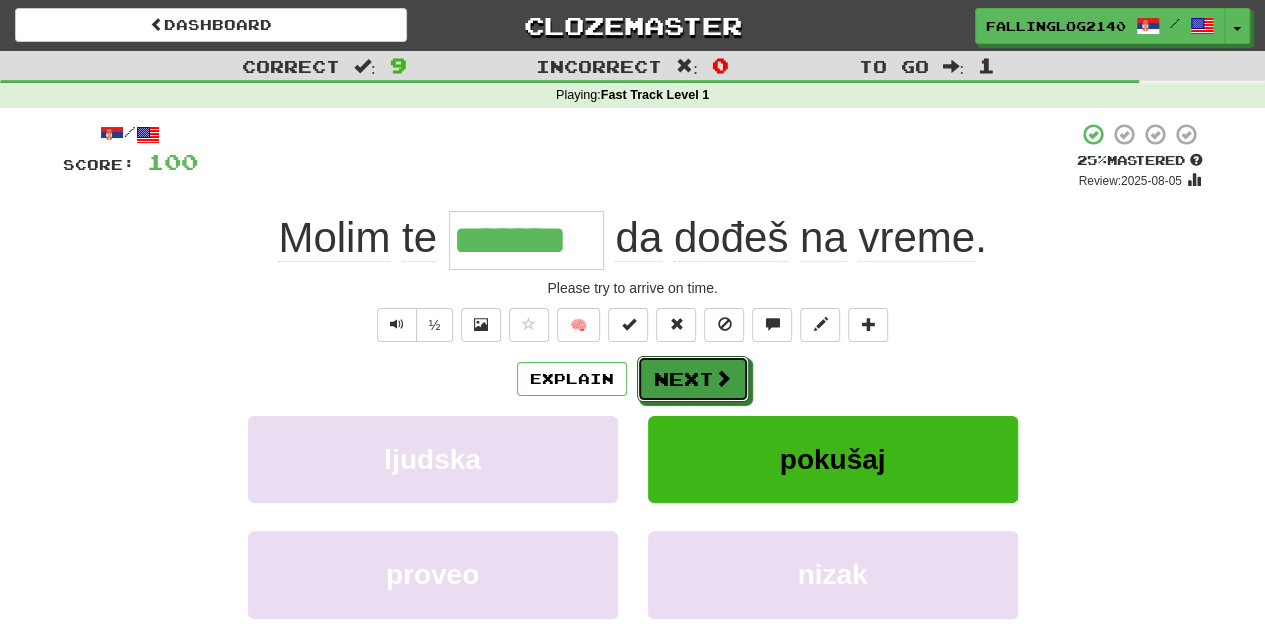 click on "Next" at bounding box center (693, 379) 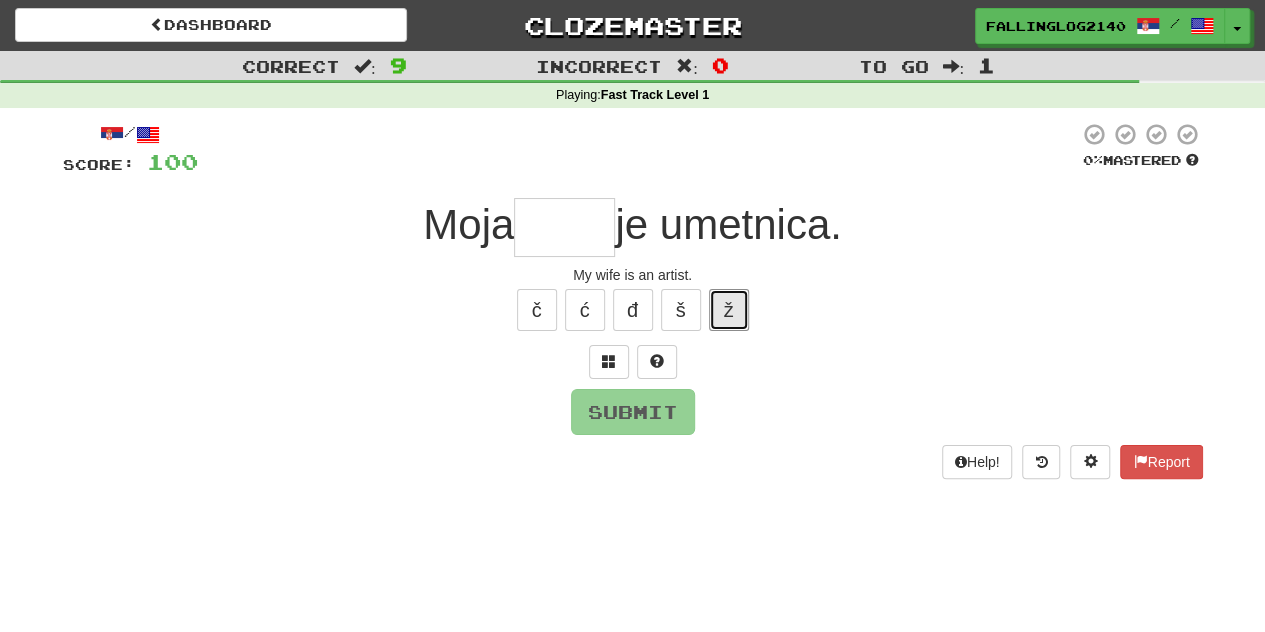 click on "ž" at bounding box center (729, 310) 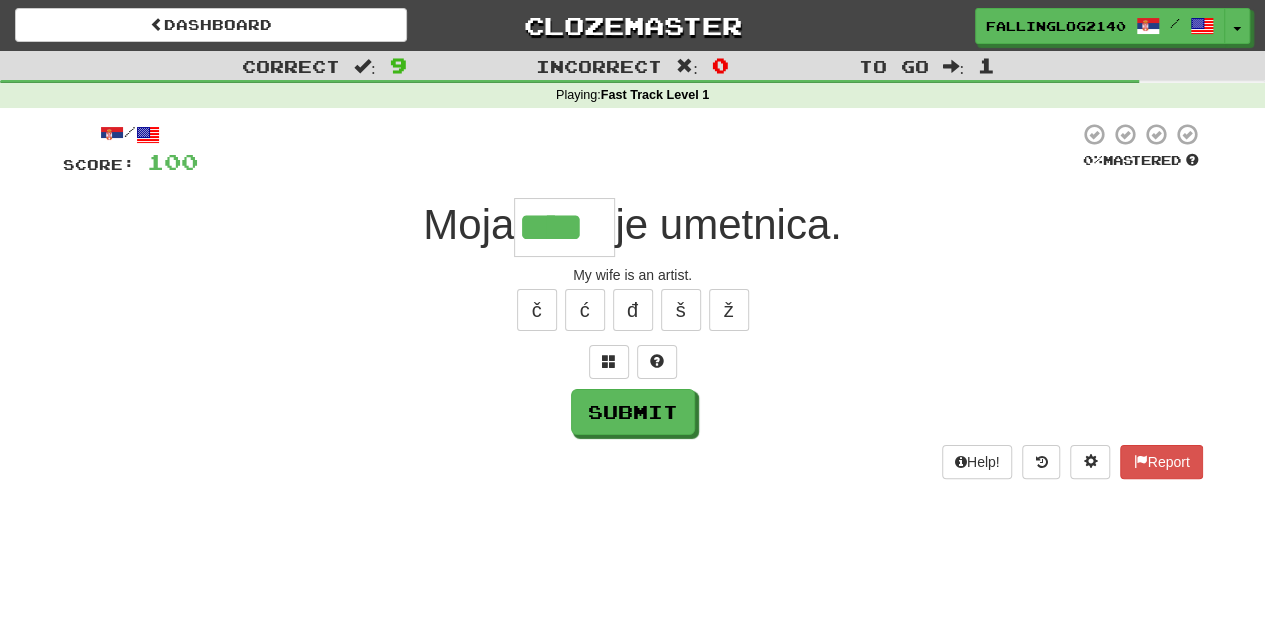 type on "****" 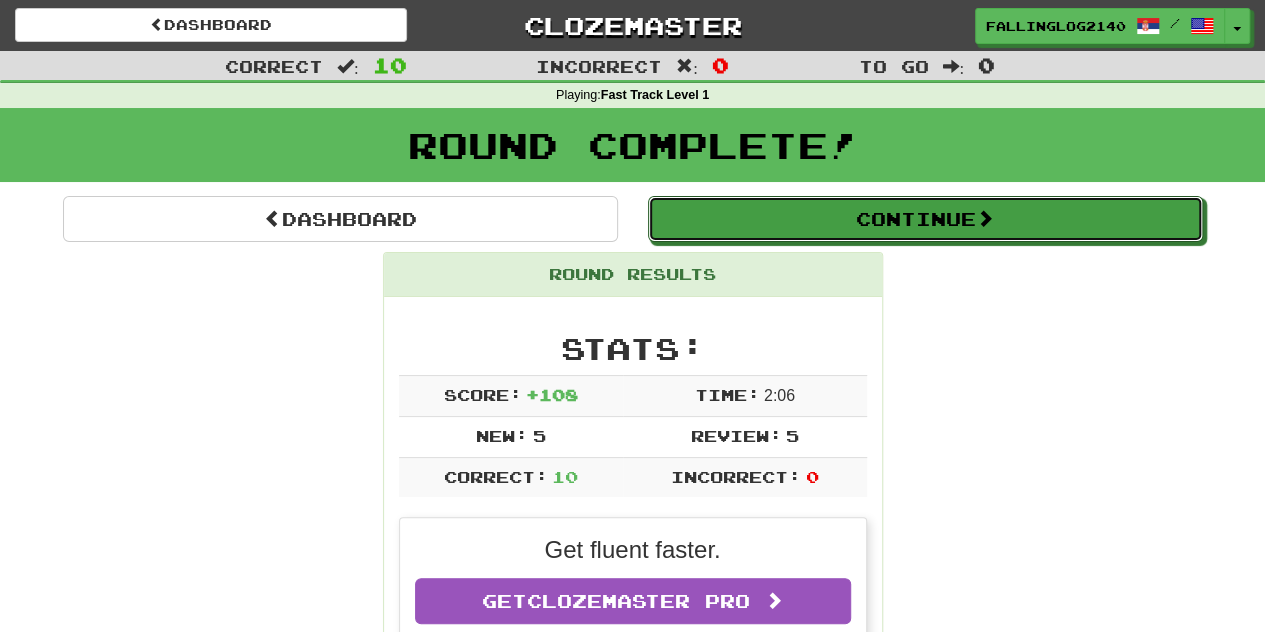 click on "Continue" at bounding box center (925, 219) 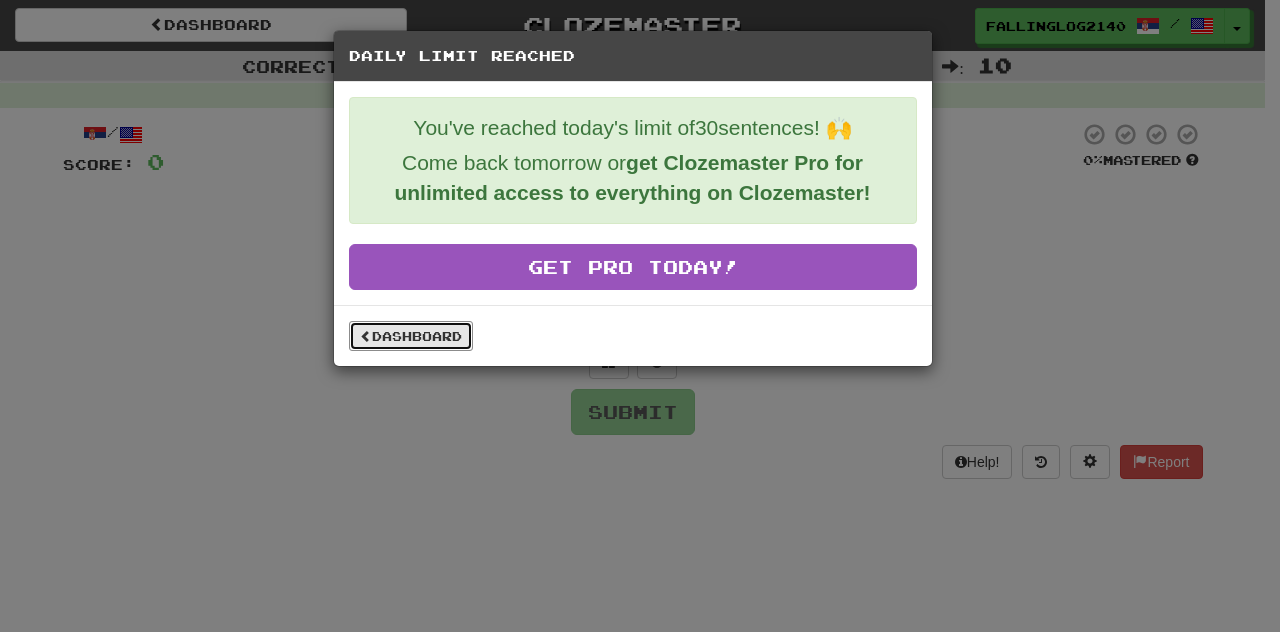 click on "Dashboard" at bounding box center [411, 336] 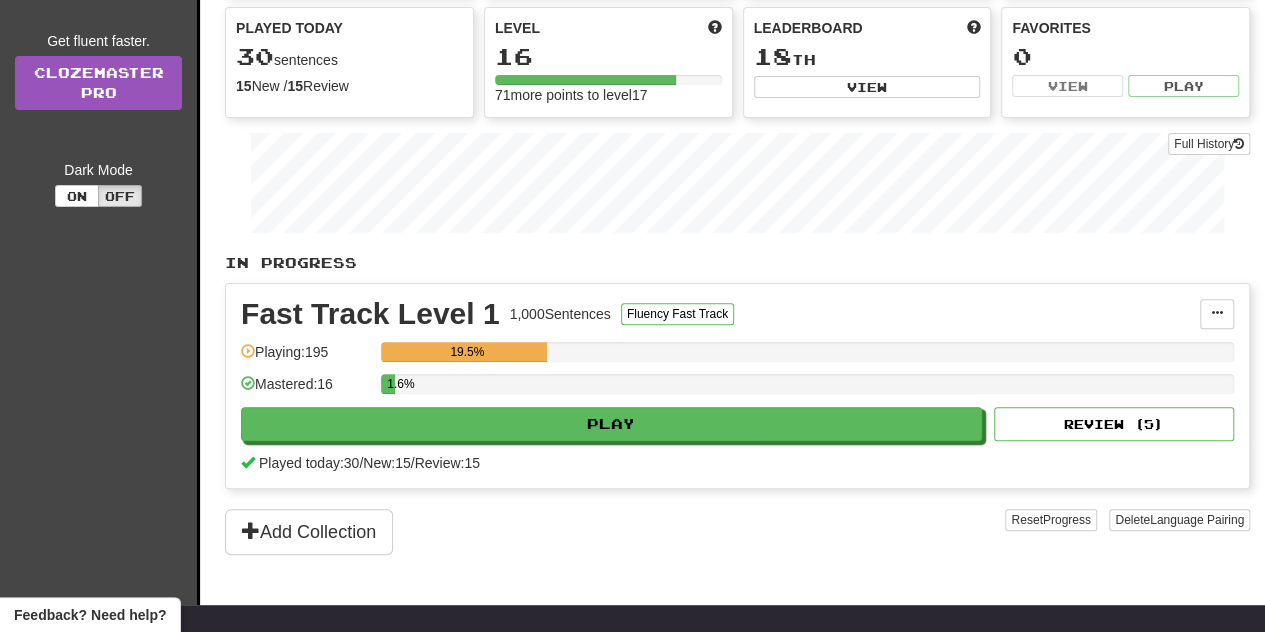 scroll, scrollTop: 181, scrollLeft: 0, axis: vertical 